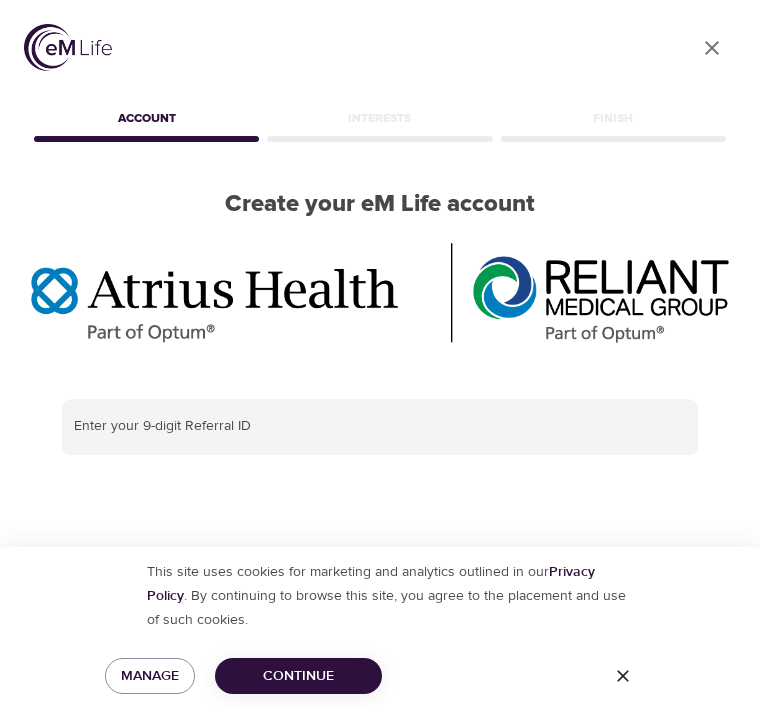 scroll, scrollTop: 0, scrollLeft: 0, axis: both 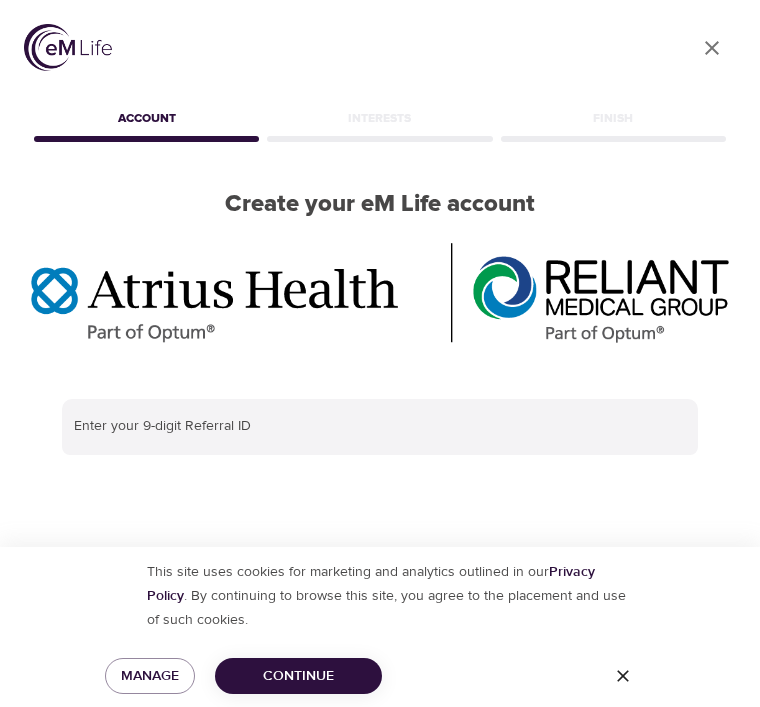click at bounding box center [380, 427] 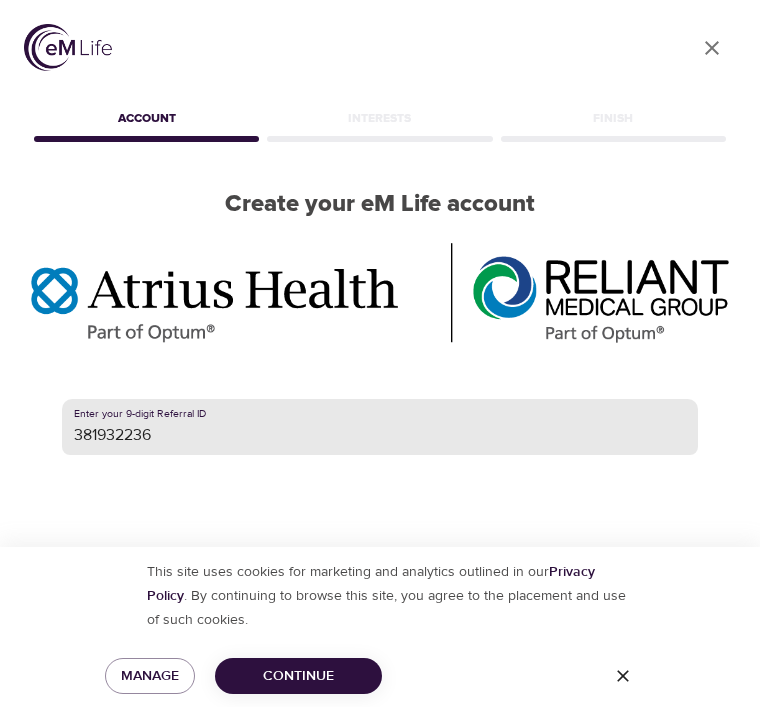 scroll, scrollTop: 26, scrollLeft: 0, axis: vertical 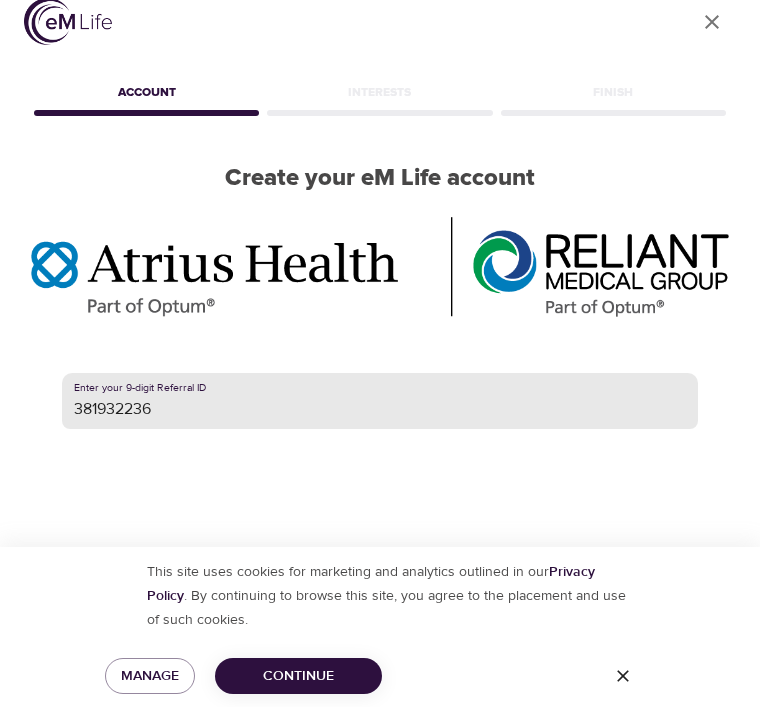 type on "381932236" 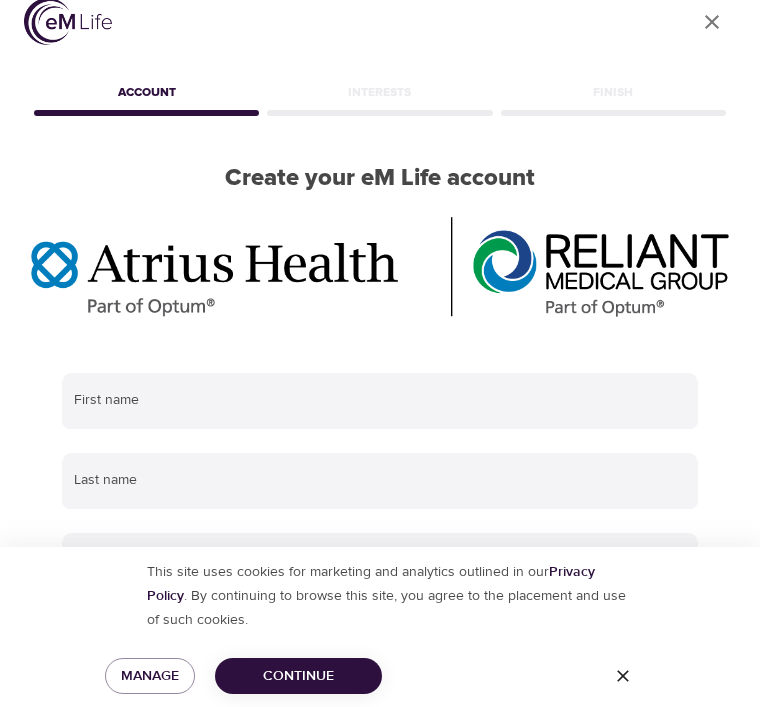 click at bounding box center [380, 401] 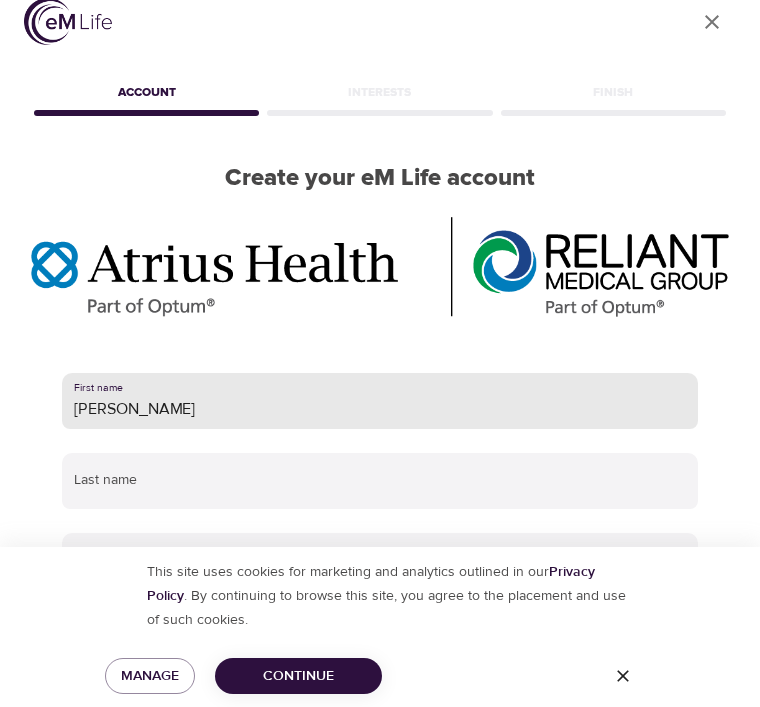 type on "Ellen" 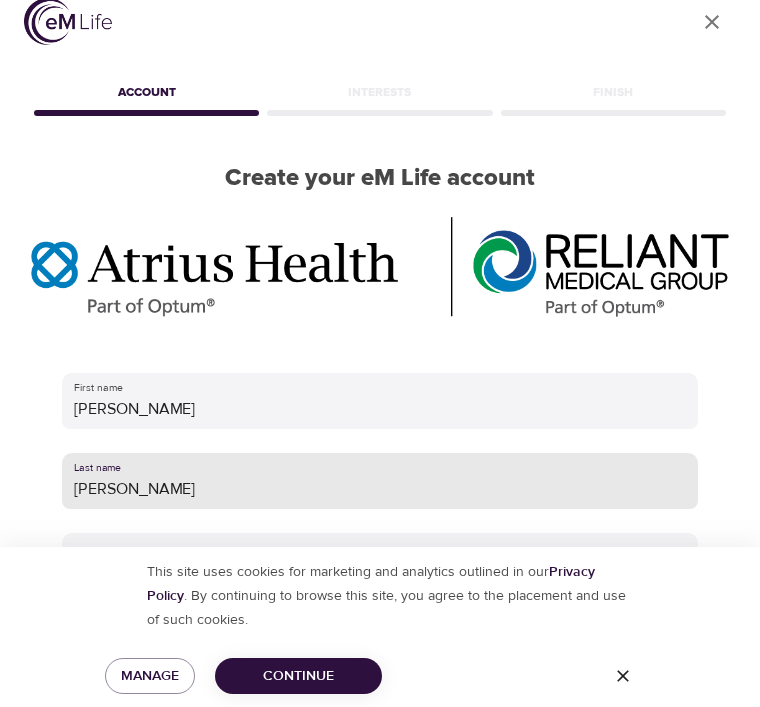 scroll, scrollTop: 34, scrollLeft: 0, axis: vertical 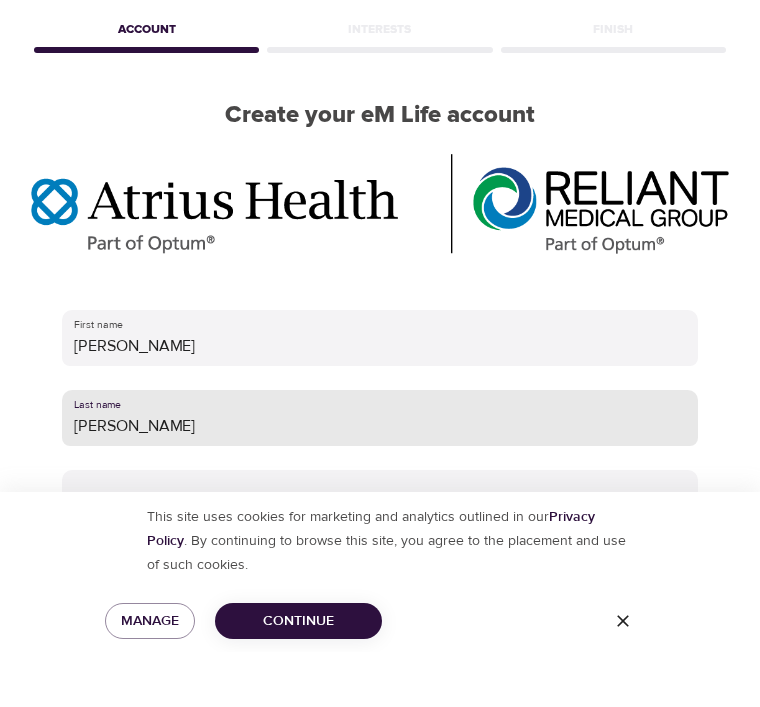 type on "O’Donnell" 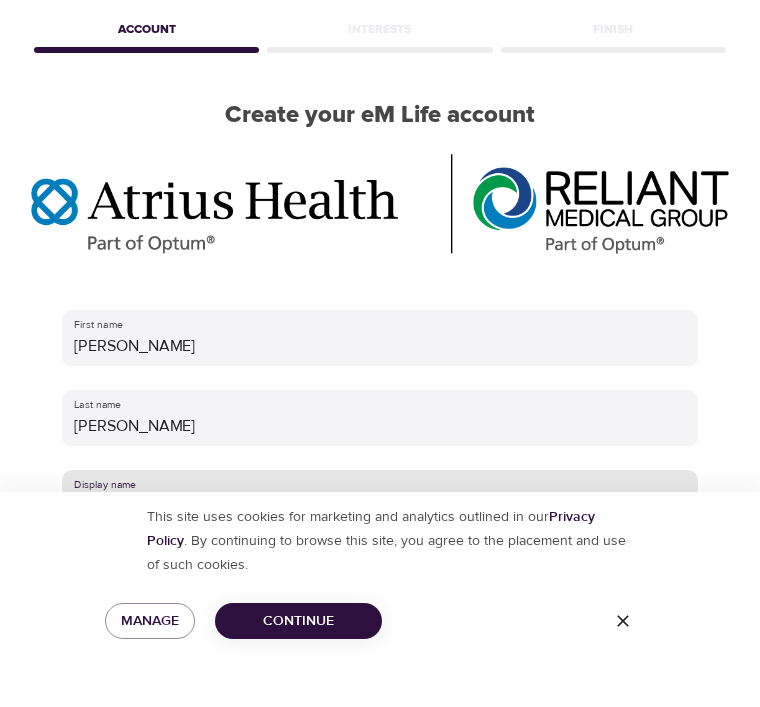 type on "B" 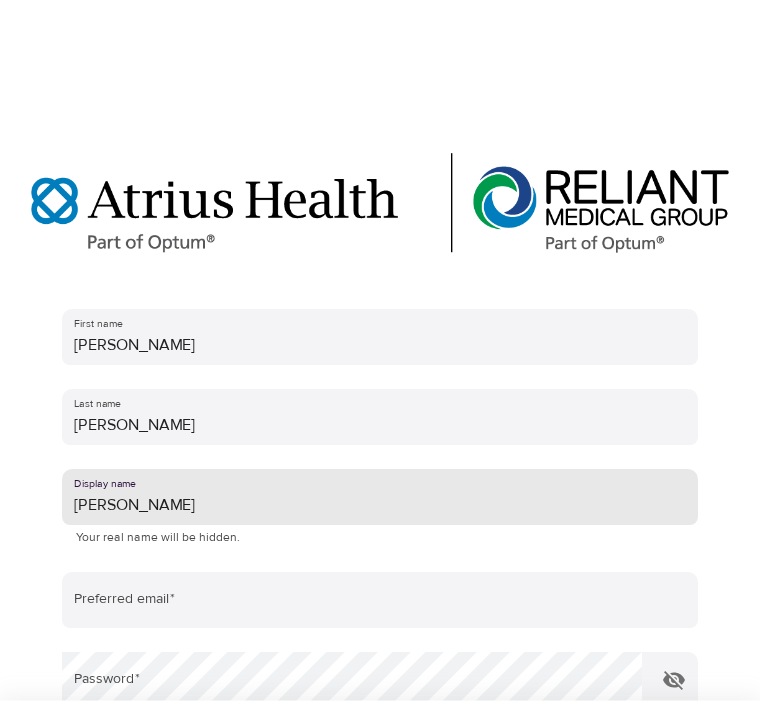 scroll, scrollTop: 260, scrollLeft: 0, axis: vertical 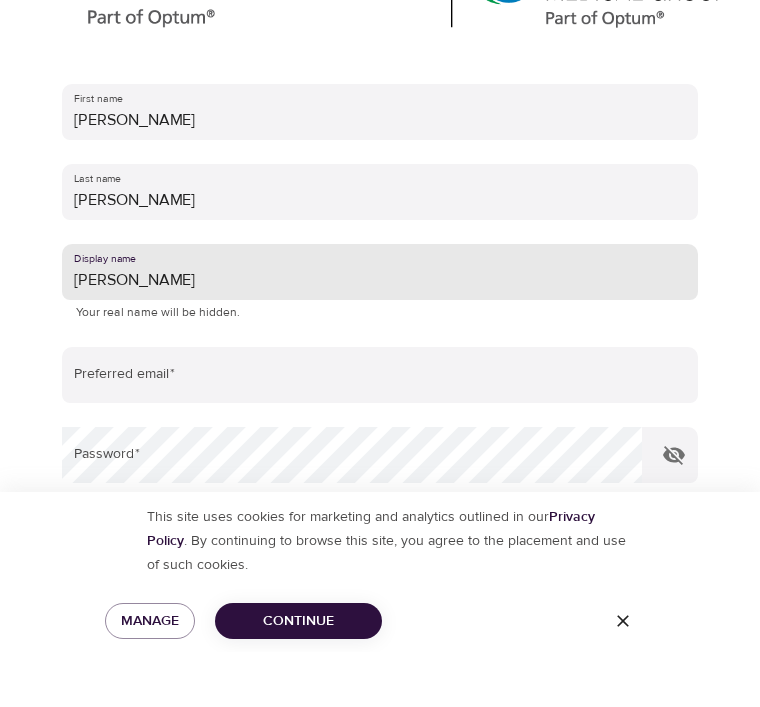 type on "Bernadette" 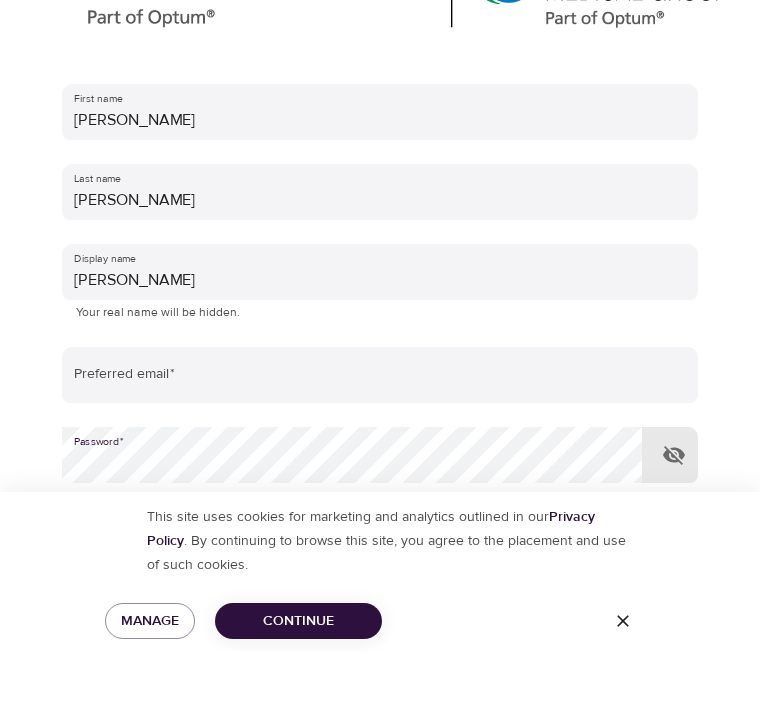 click at bounding box center (674, 510) 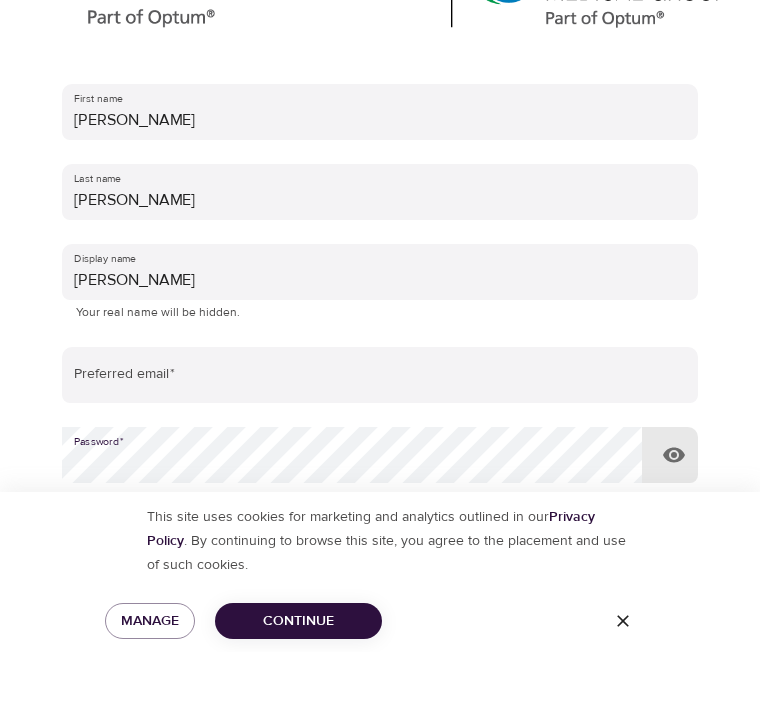 click 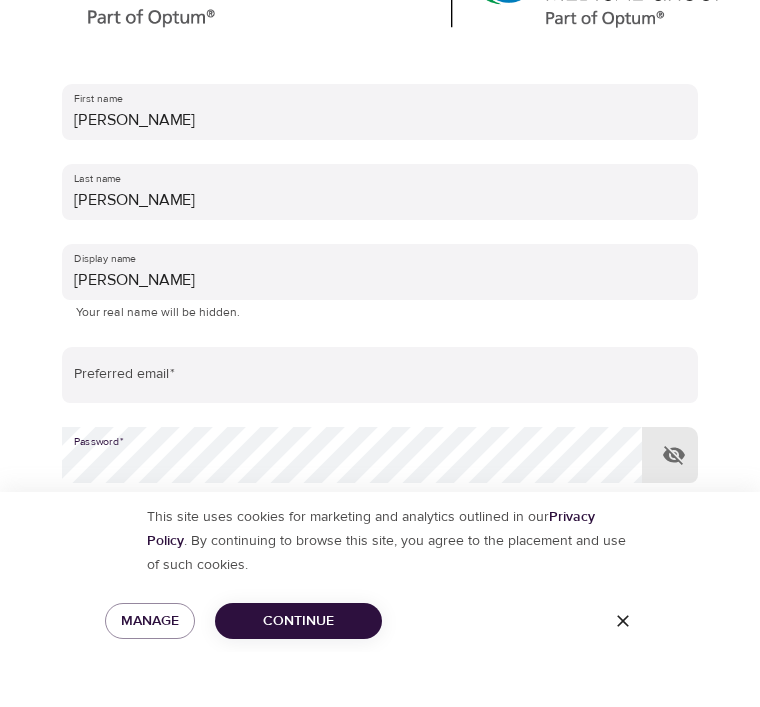 click at bounding box center (674, 510) 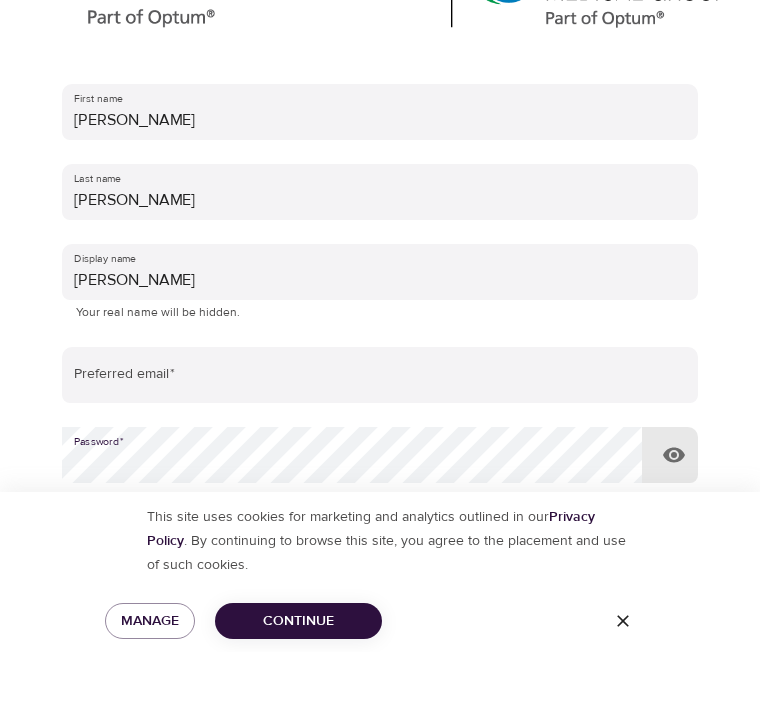 click on "I have read and agreed to the    Terms of Service" at bounding box center (96, 583) 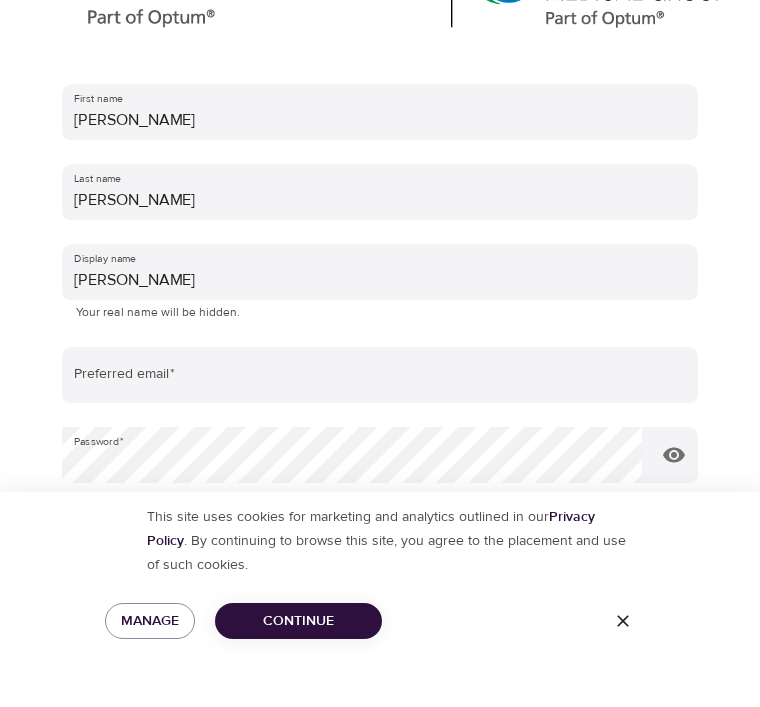 scroll, scrollTop: 316, scrollLeft: 0, axis: vertical 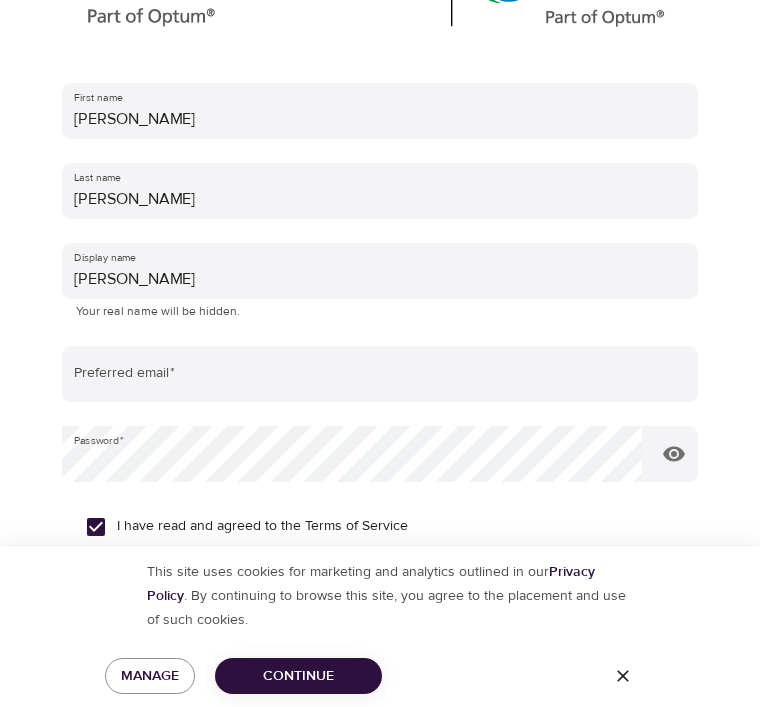 click on "This site uses cookies for marketing and analytics outlined in our  Privacy Policy . By continuing to browse this site, you agree to the placement and use of such cookies." at bounding box center (380, 596) 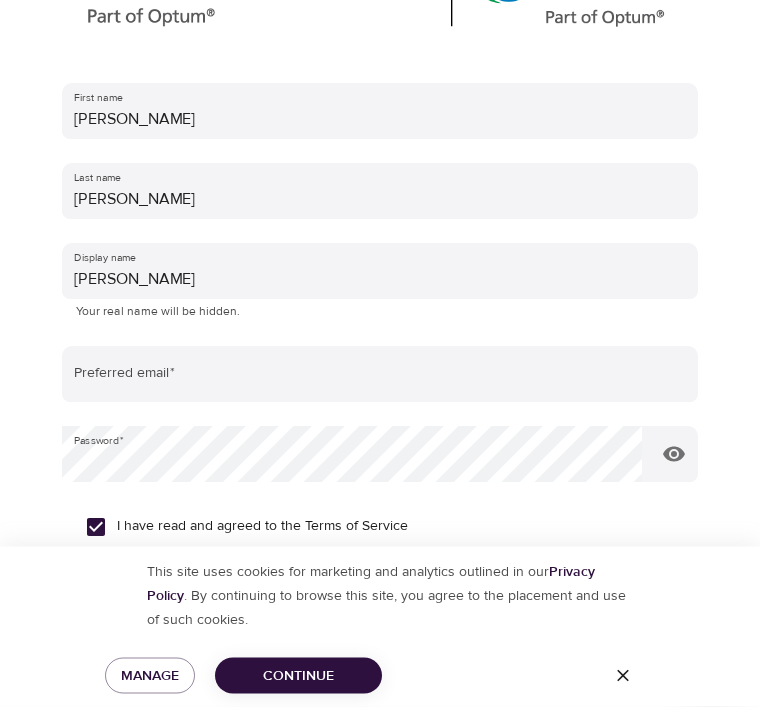 scroll, scrollTop: 352, scrollLeft: 0, axis: vertical 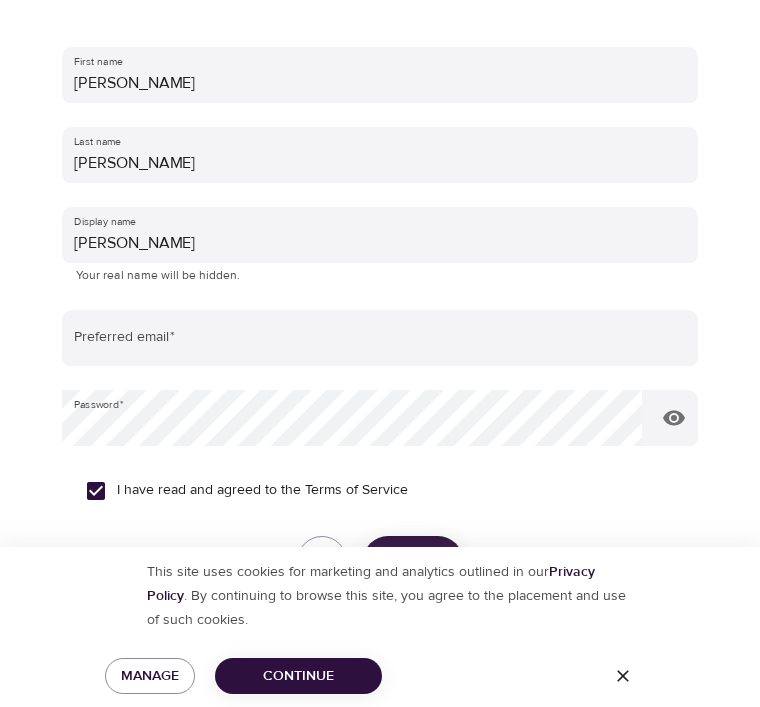 click on "Create" at bounding box center [413, 560] 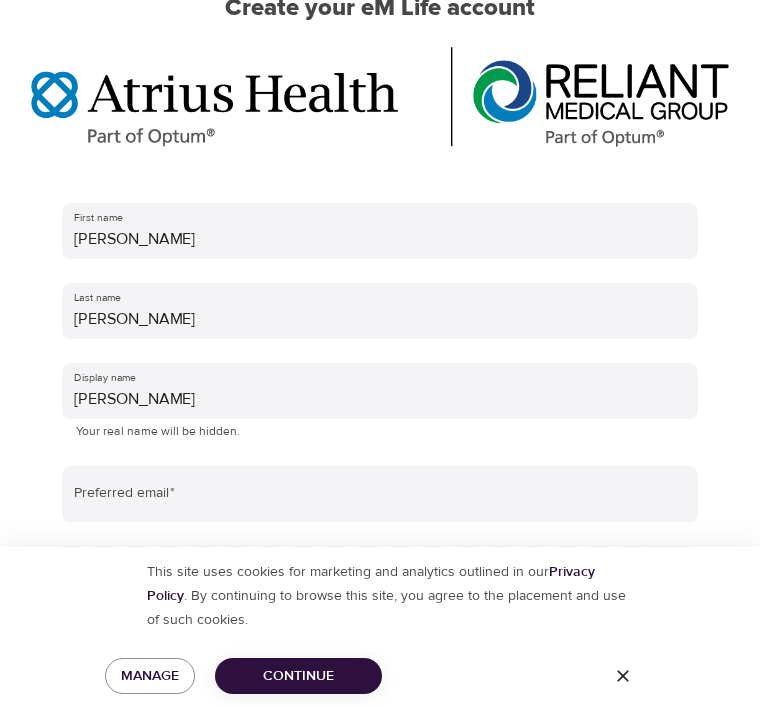 scroll, scrollTop: 197, scrollLeft: 0, axis: vertical 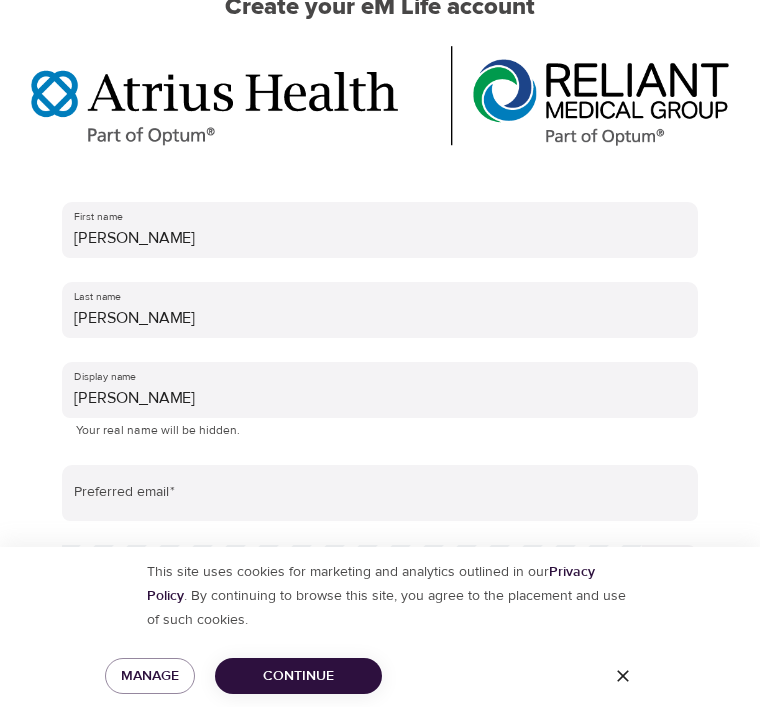 click at bounding box center (380, 493) 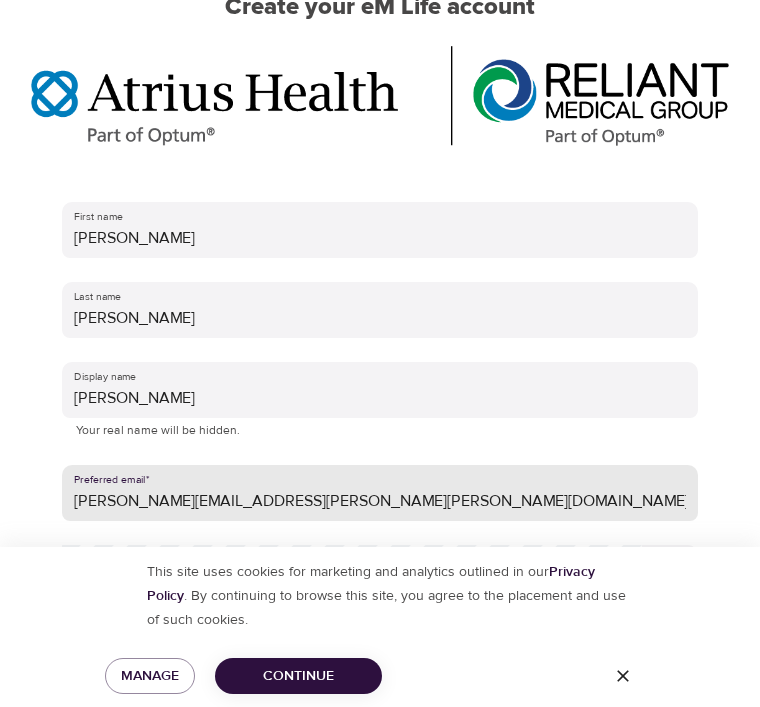 type on "ellen.mcgee.odonnell@gmail.com" 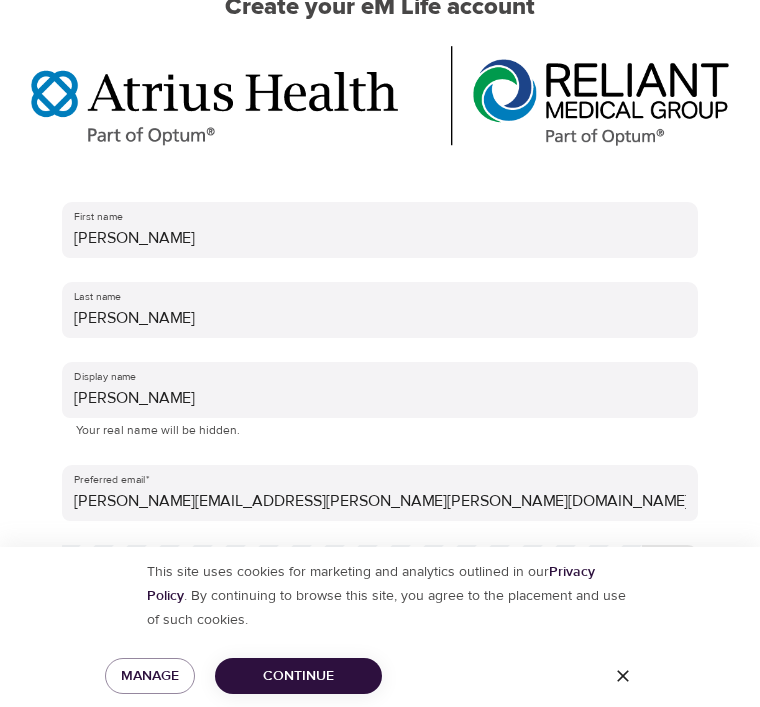 click on "Bernadette" at bounding box center (380, 390) 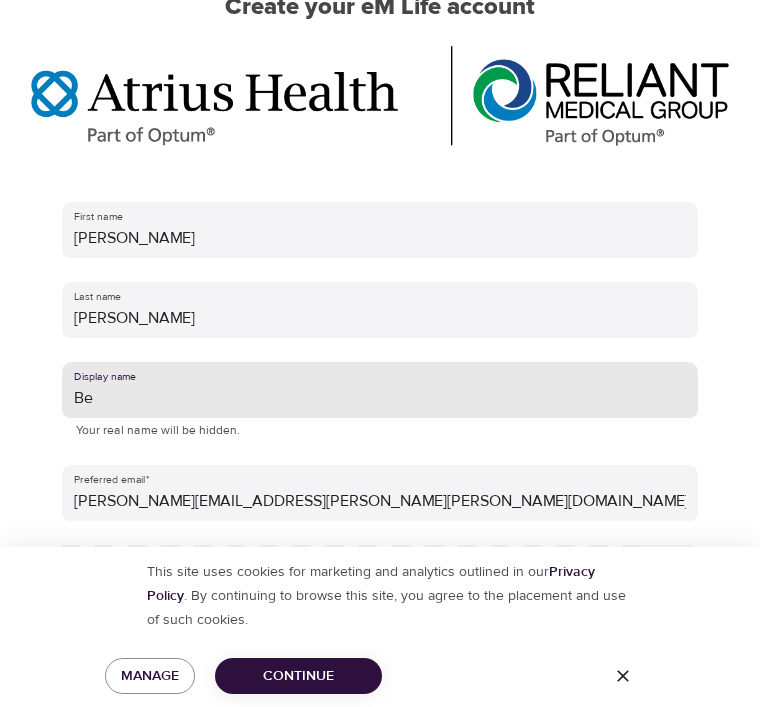 type on "B" 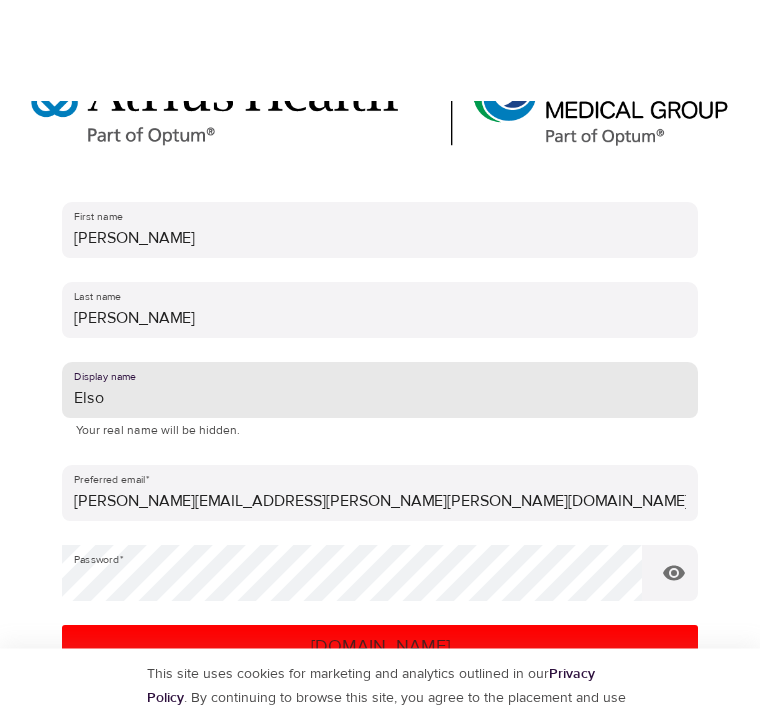 scroll, scrollTop: 321, scrollLeft: 0, axis: vertical 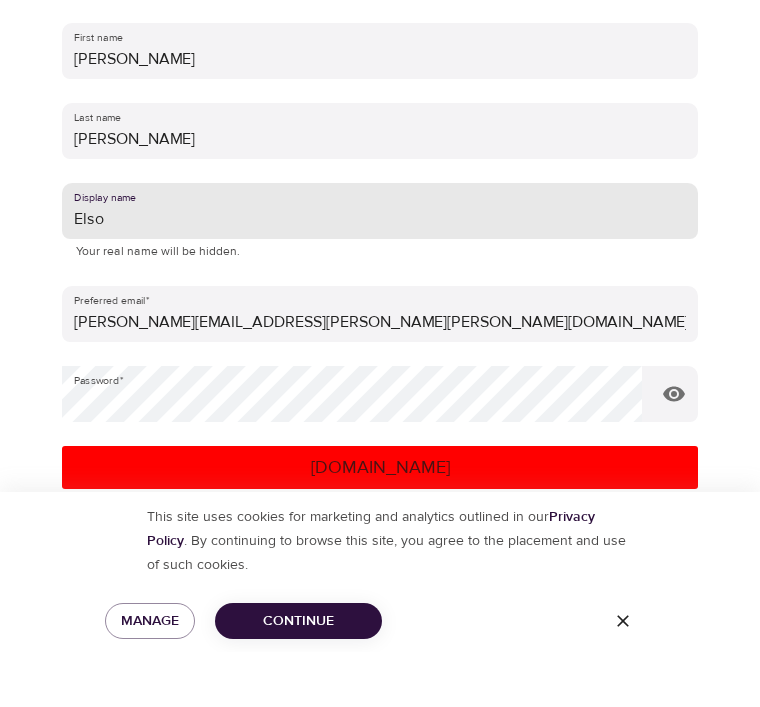 type on "Elso" 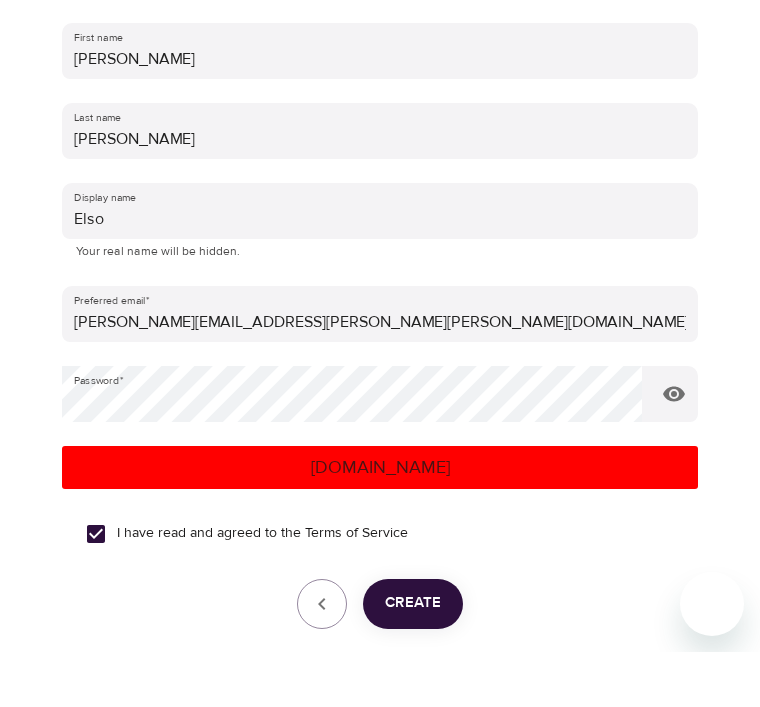 scroll, scrollTop: 377, scrollLeft: 0, axis: vertical 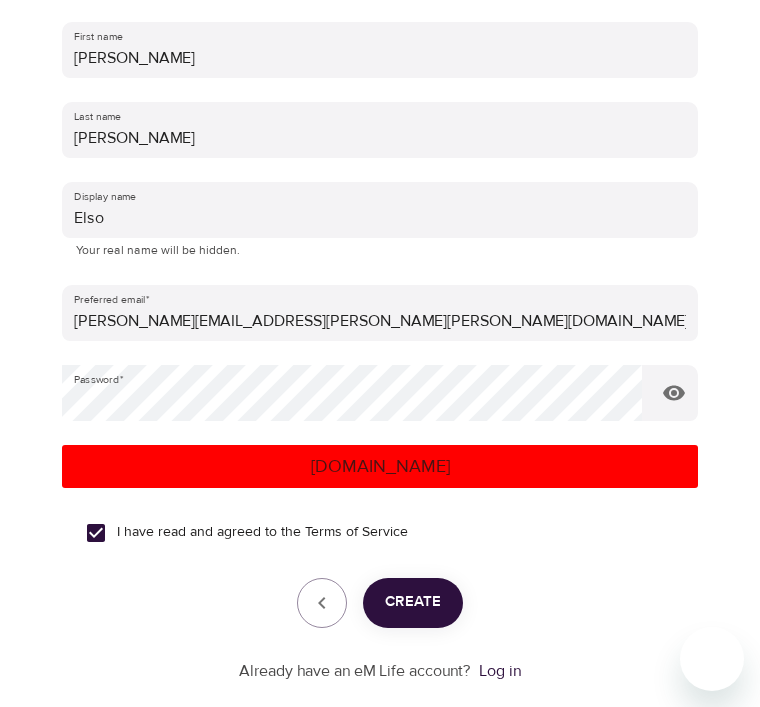 click on "Create" at bounding box center [413, 602] 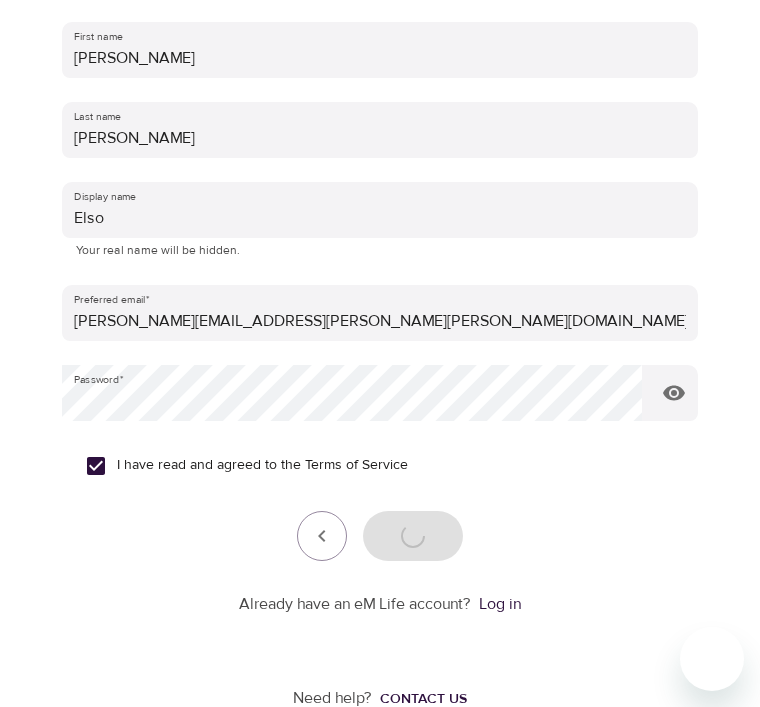 scroll, scrollTop: 352, scrollLeft: 0, axis: vertical 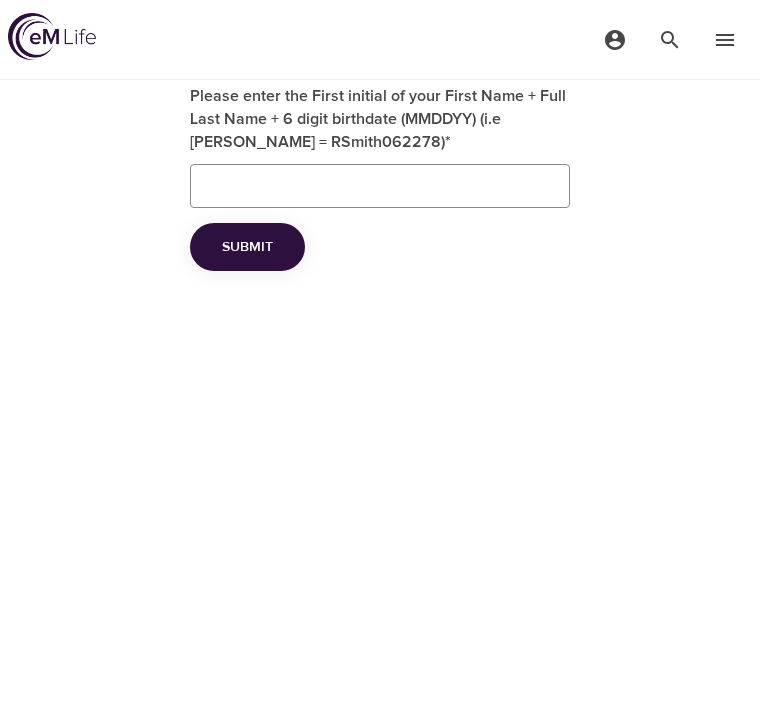 click on "Please enter the First initial of your First Name + Full Last Name + 6 digit birthdate (MMDDYY) (i.e Robert Smith = RSmith062278) *" at bounding box center (380, 186) 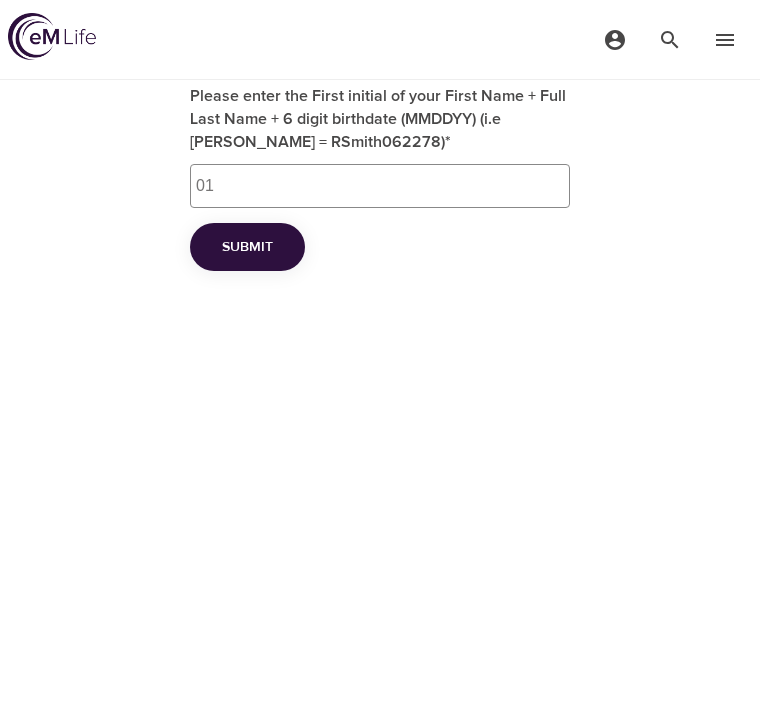 type on "0" 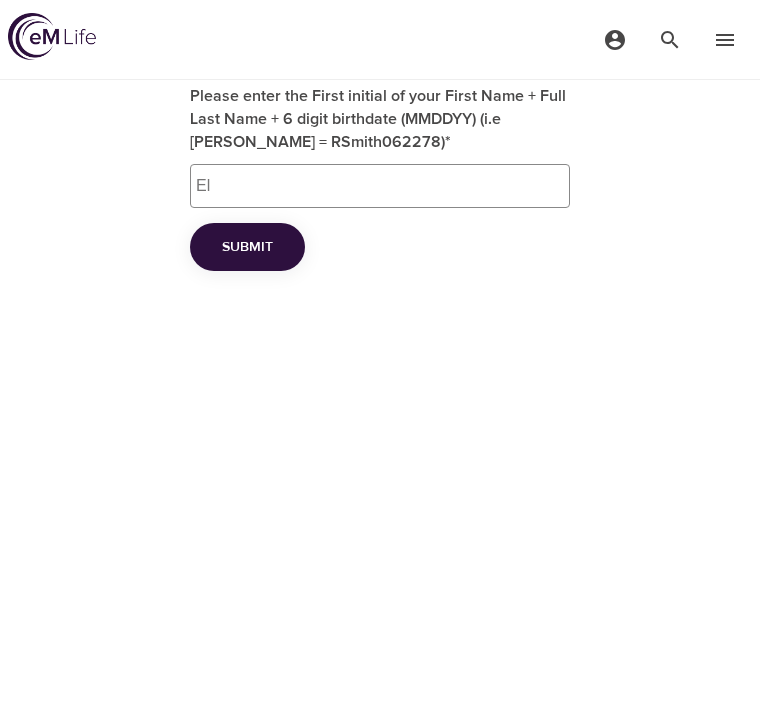 type on "E" 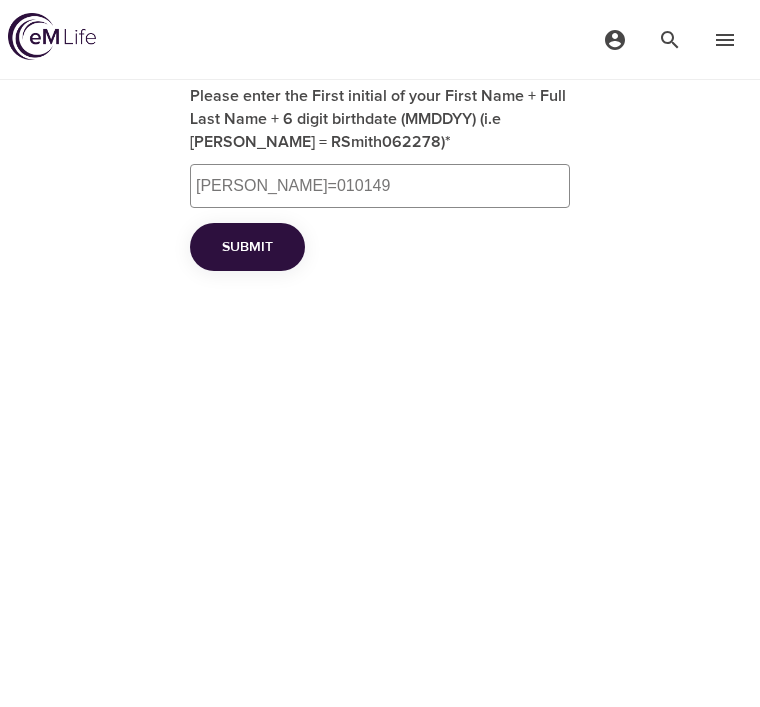 type on "EllenO’Donnell=010149" 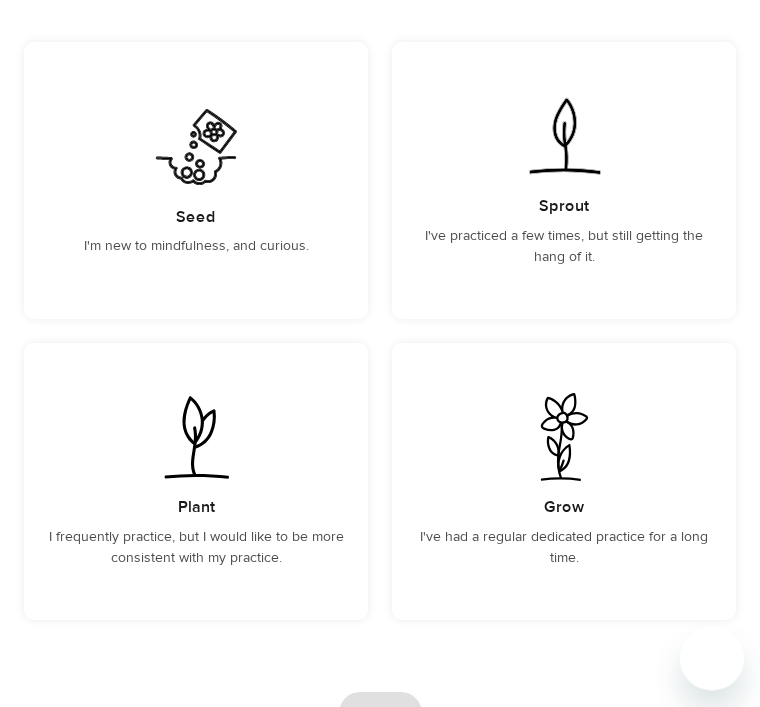 scroll, scrollTop: 273, scrollLeft: 0, axis: vertical 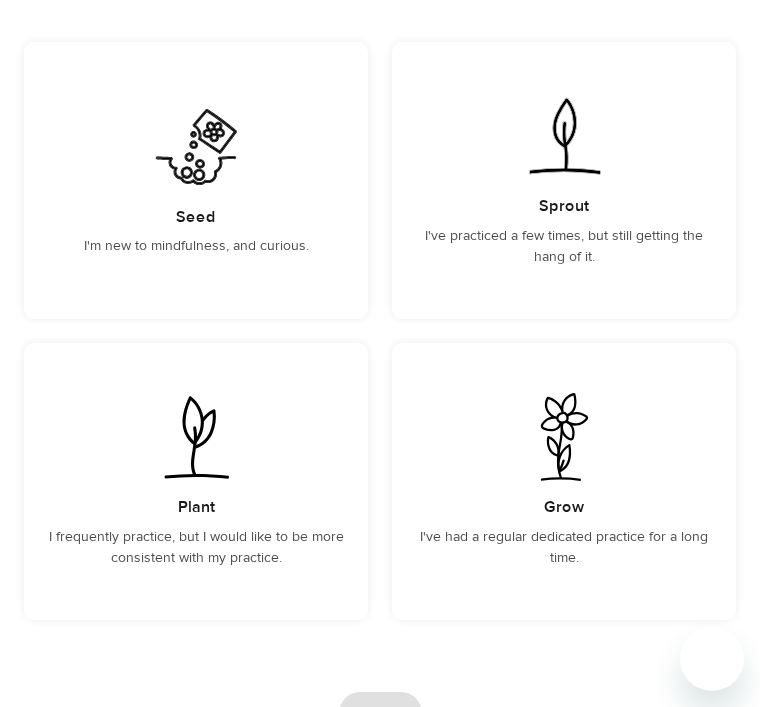 click on "Seed" at bounding box center [196, 217] 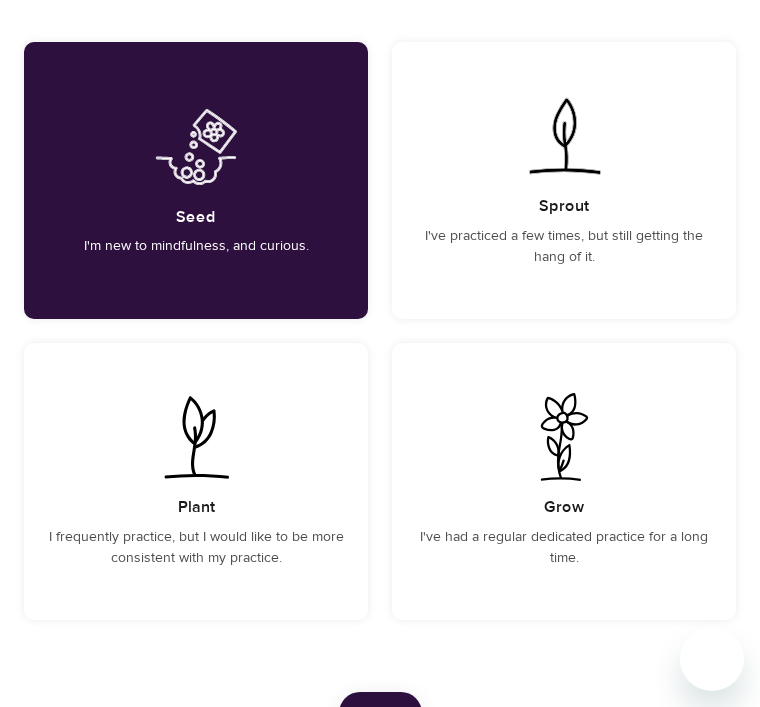 click on "Next" at bounding box center [380, 713] 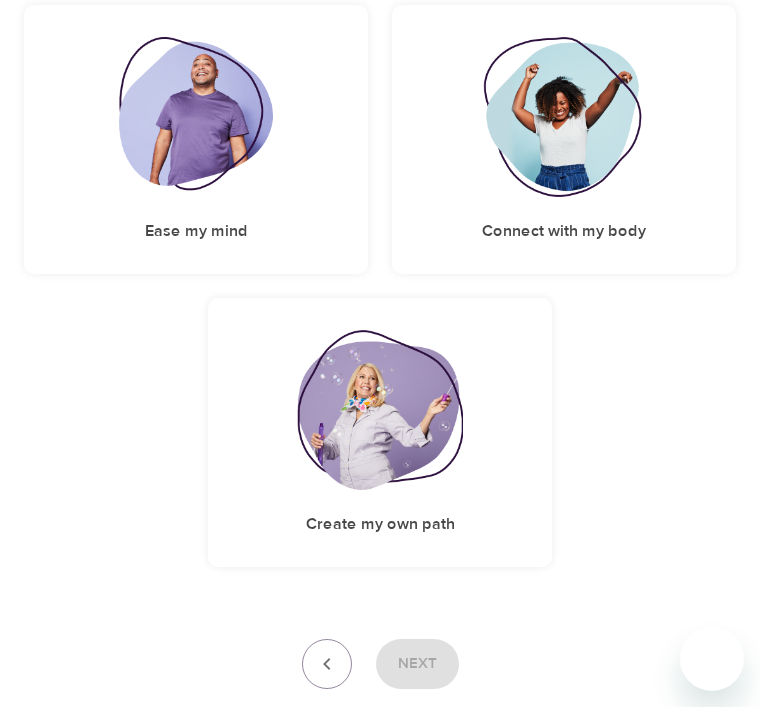 scroll, scrollTop: 342, scrollLeft: 0, axis: vertical 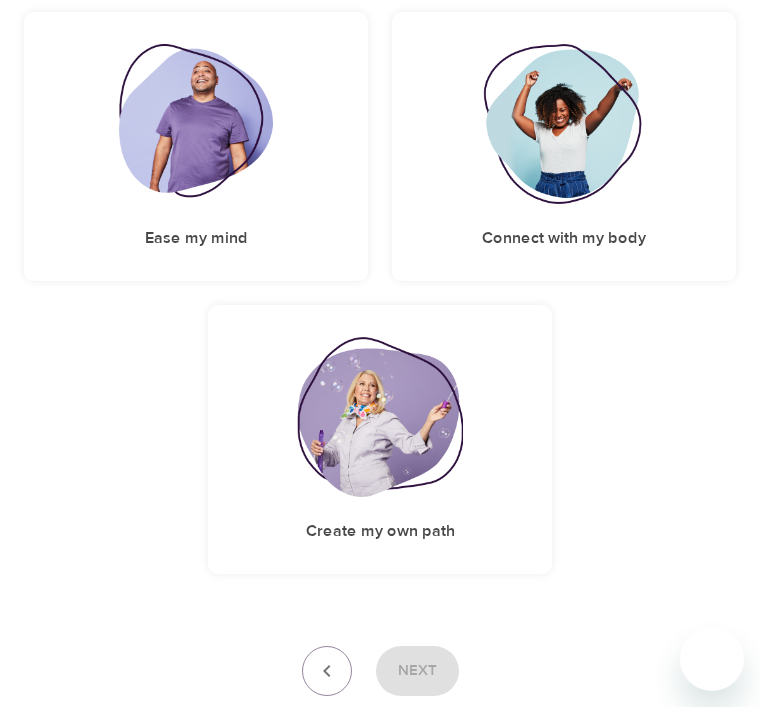 click at bounding box center (196, 124) 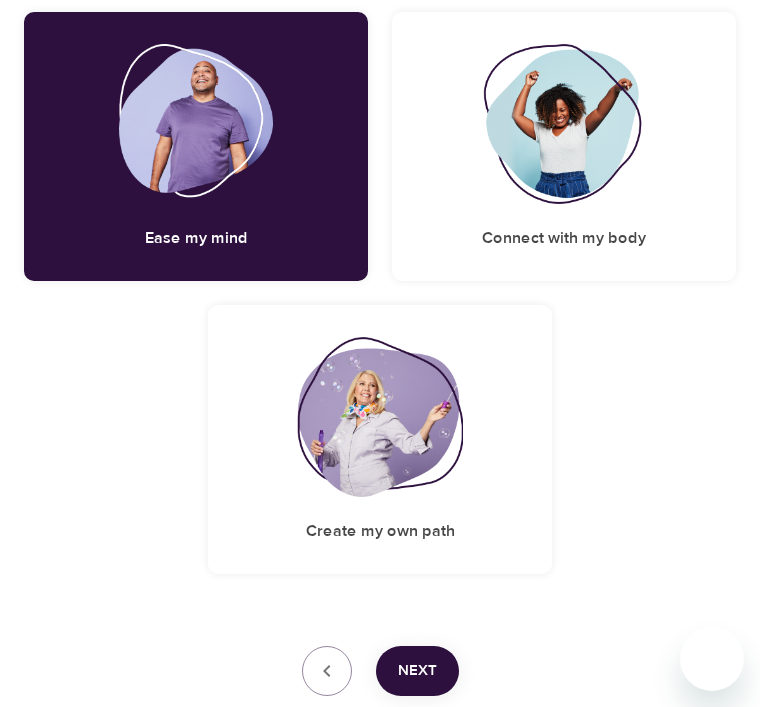 click on "Next" at bounding box center [417, 671] 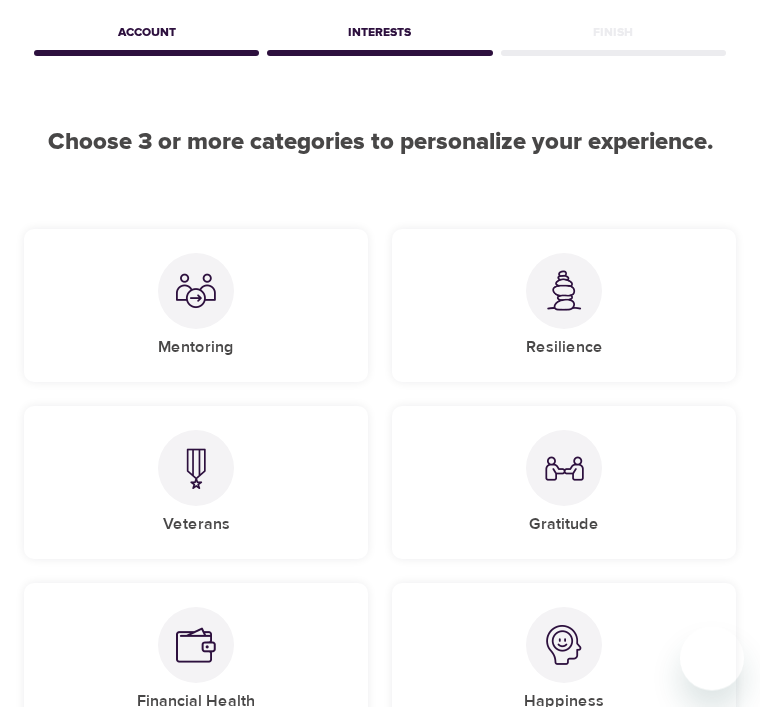 scroll, scrollTop: 86, scrollLeft: 0, axis: vertical 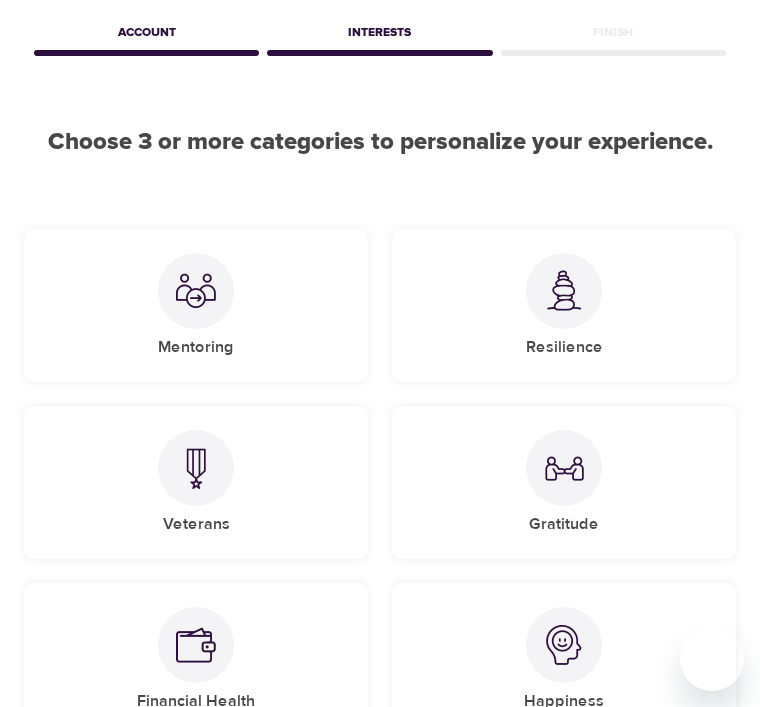 click at bounding box center [564, 290] 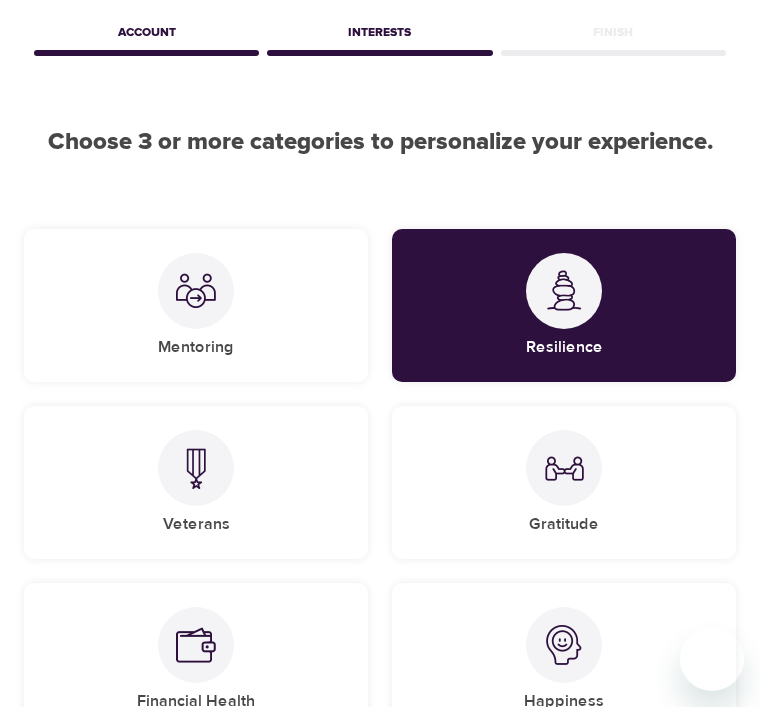 click at bounding box center (564, 468) 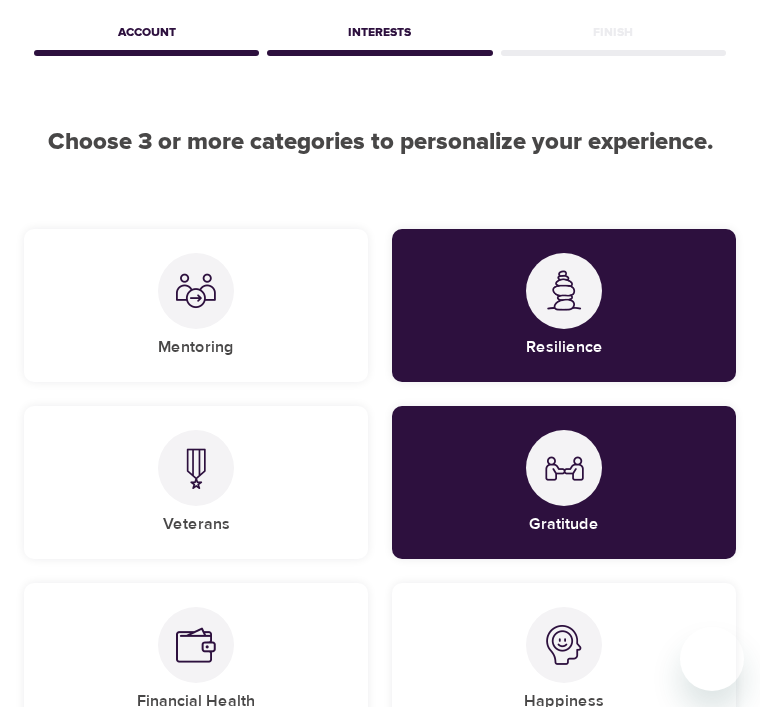 click at bounding box center (564, 645) 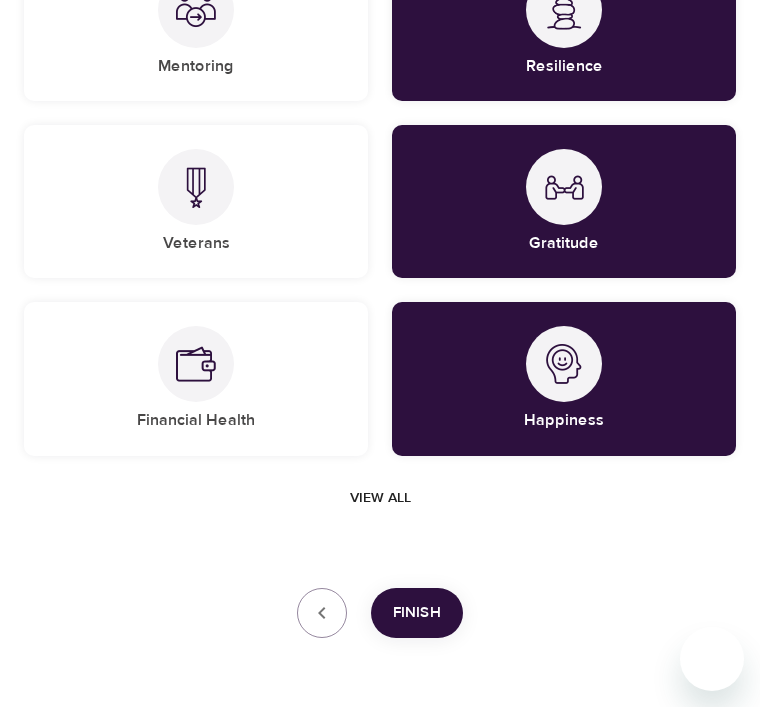 scroll, scrollTop: 373, scrollLeft: 0, axis: vertical 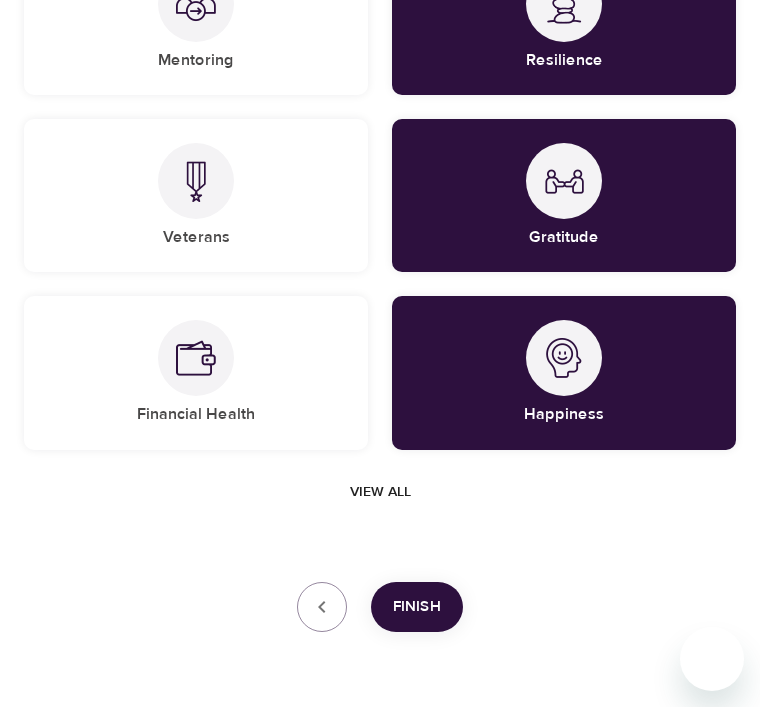 click on "Finish" at bounding box center (417, 607) 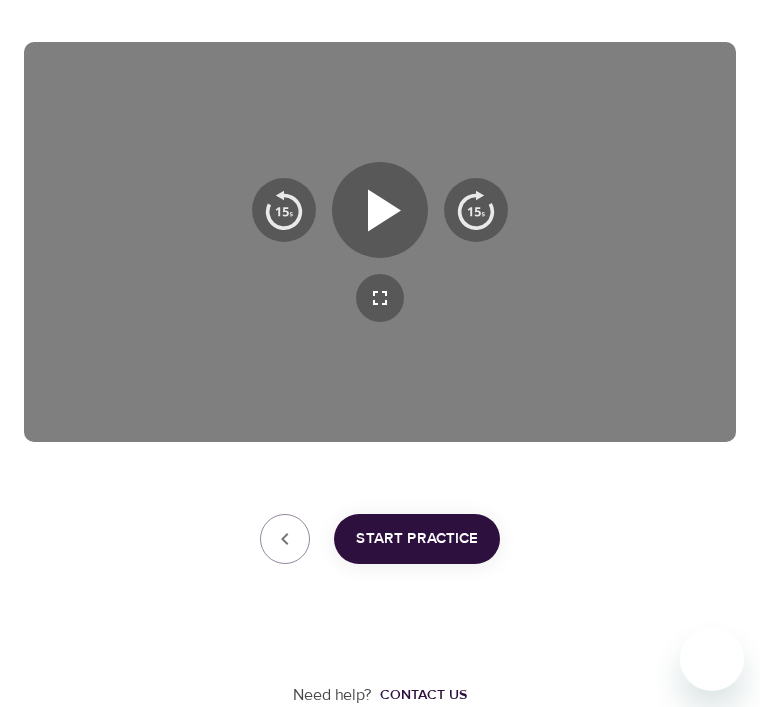 scroll, scrollTop: 245, scrollLeft: 0, axis: vertical 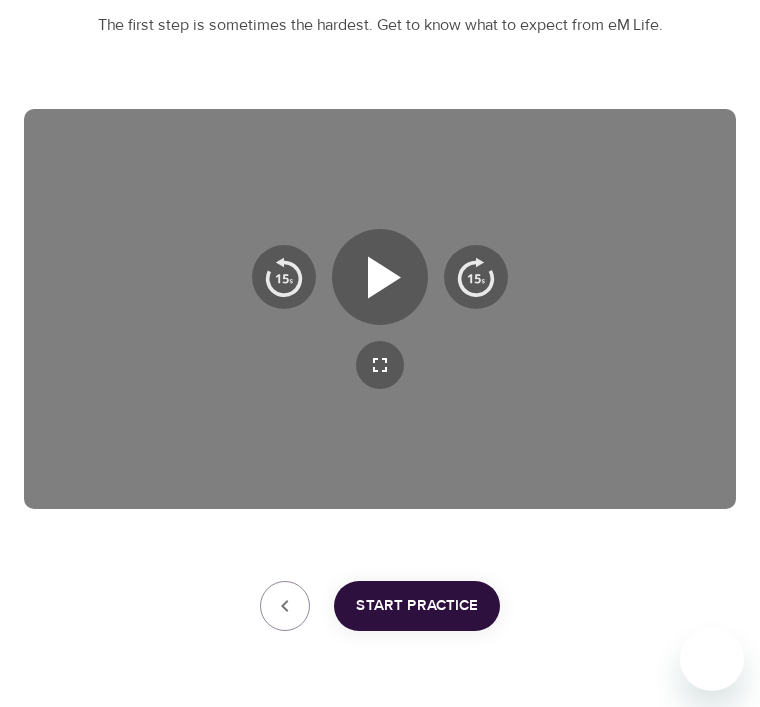 click on "Start Practice" at bounding box center [417, 606] 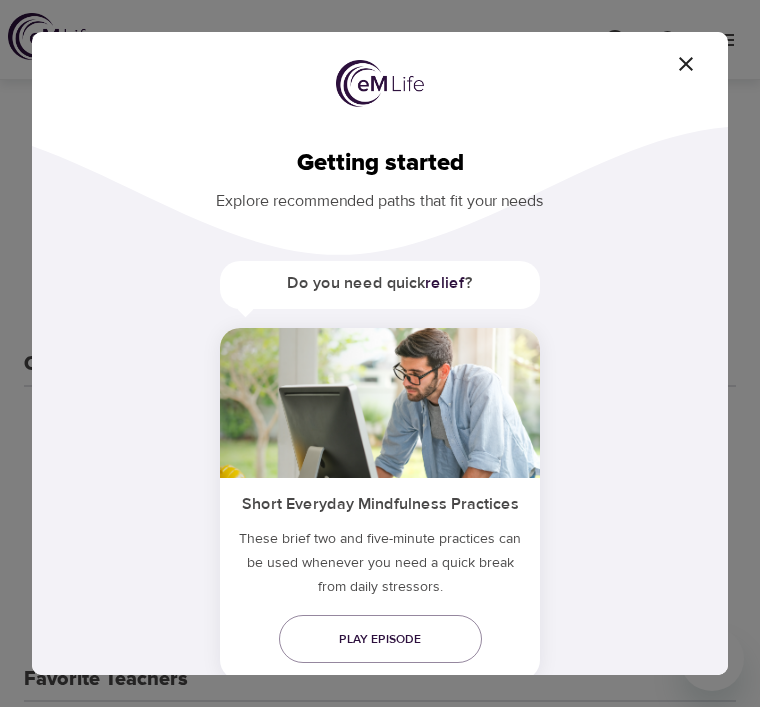 scroll, scrollTop: 0, scrollLeft: 0, axis: both 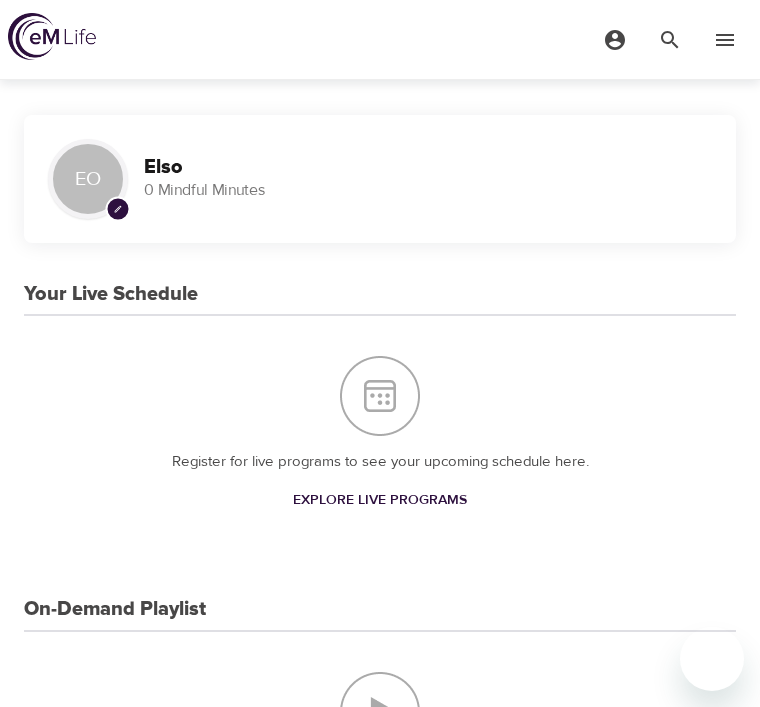 click at bounding box center [380, 396] 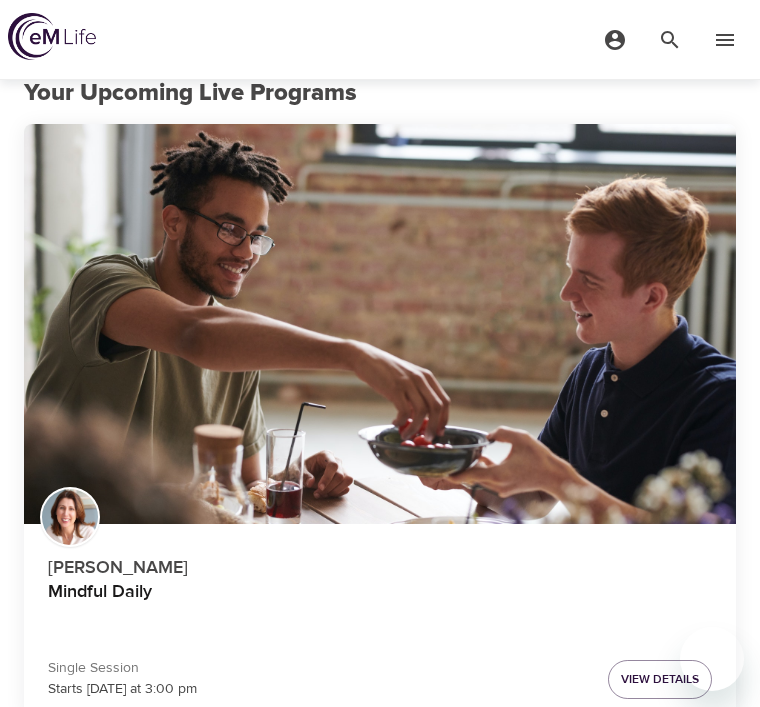 scroll, scrollTop: 0, scrollLeft: 0, axis: both 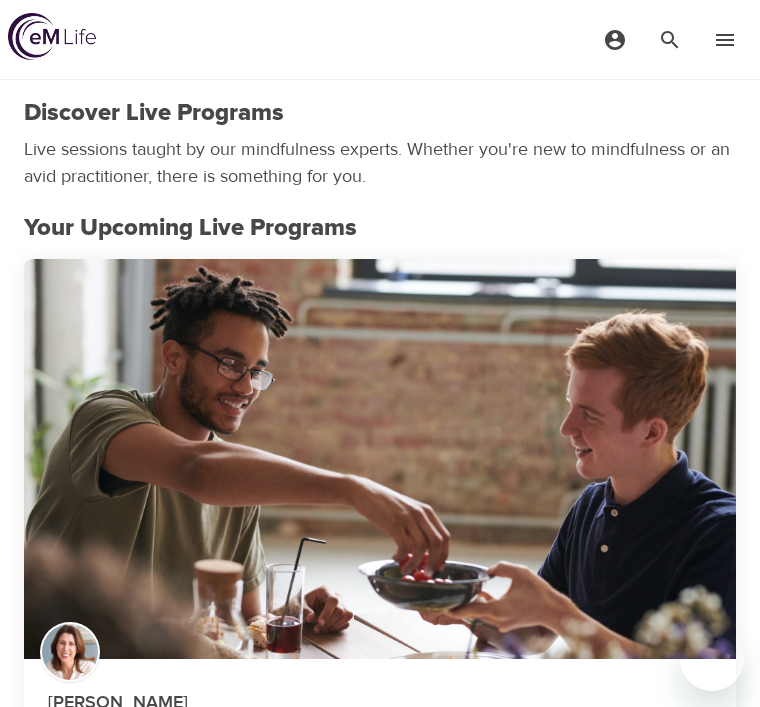 click 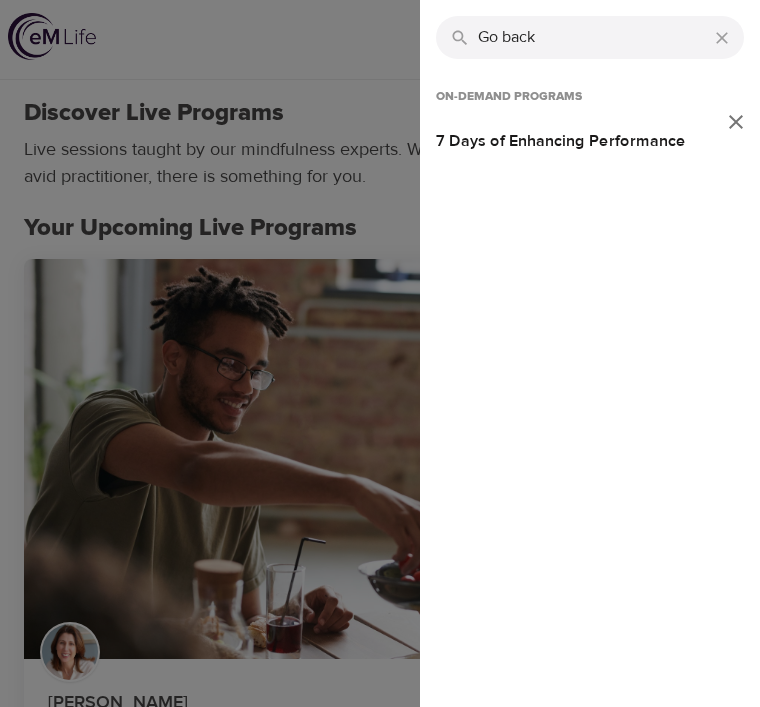 type on "Go back" 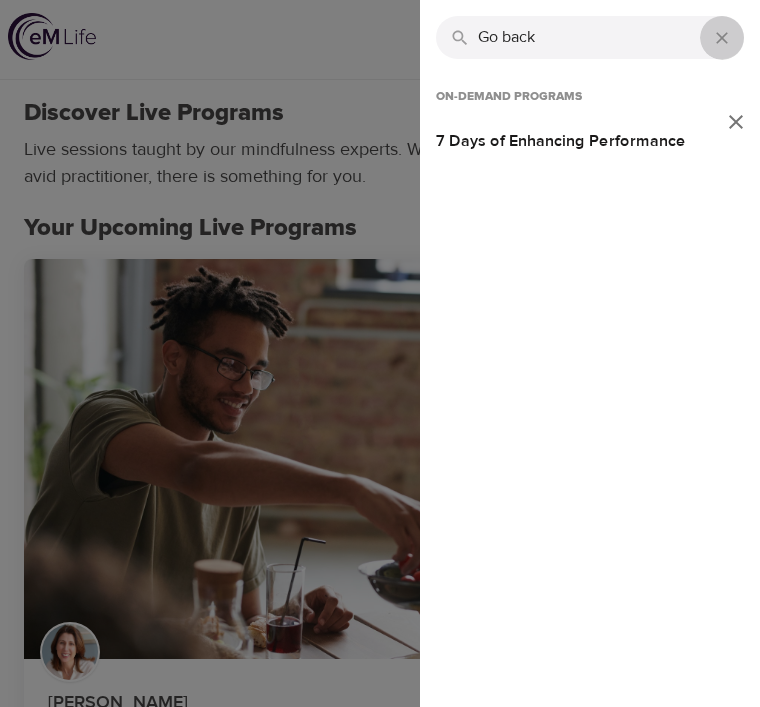 click 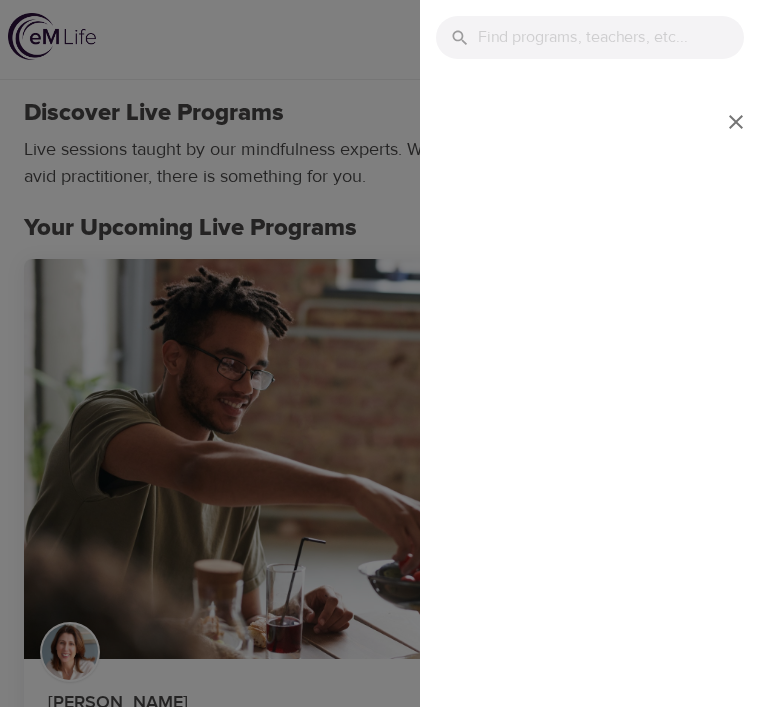 click at bounding box center [611, 37] 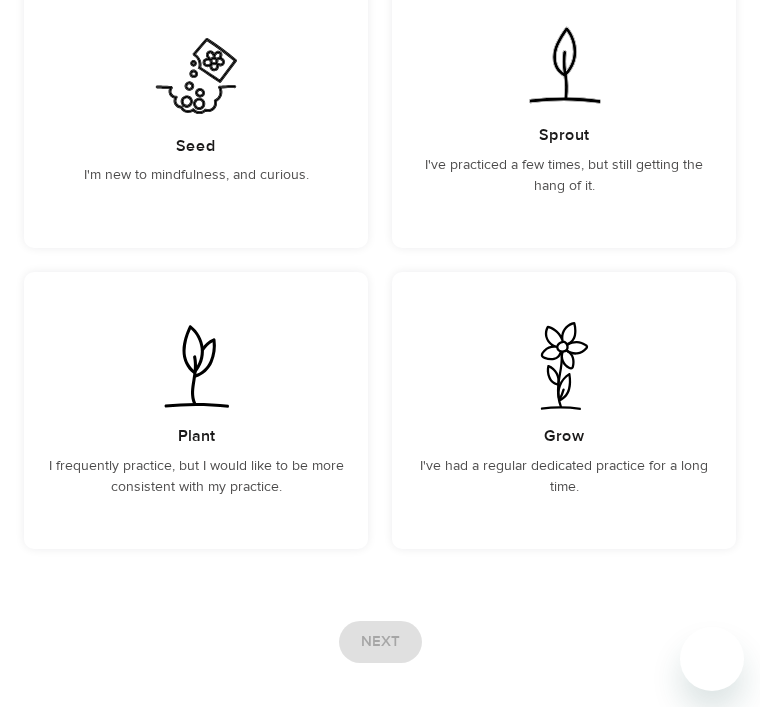 scroll, scrollTop: 345, scrollLeft: 0, axis: vertical 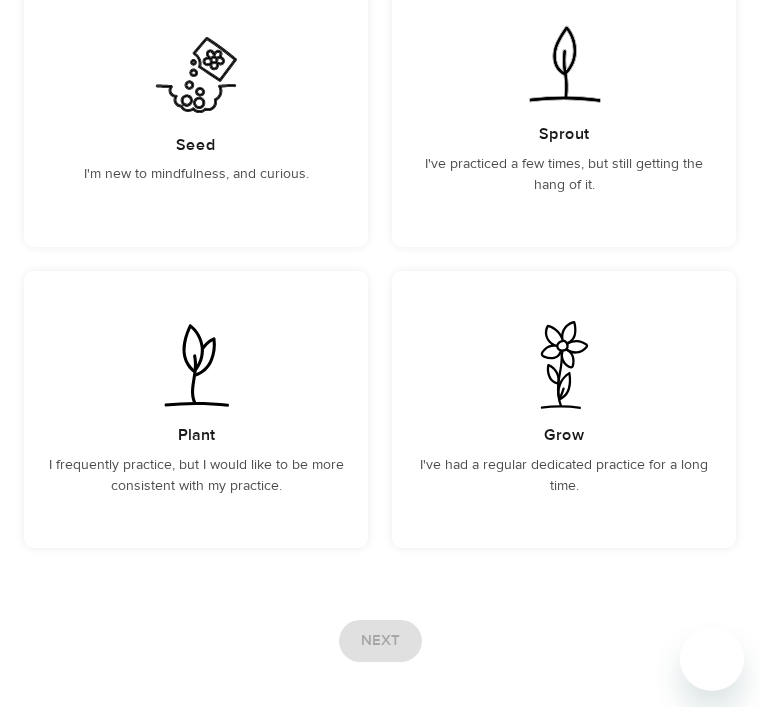 click on "Seed I'm new to mindfulness, and curious." at bounding box center [196, 108] 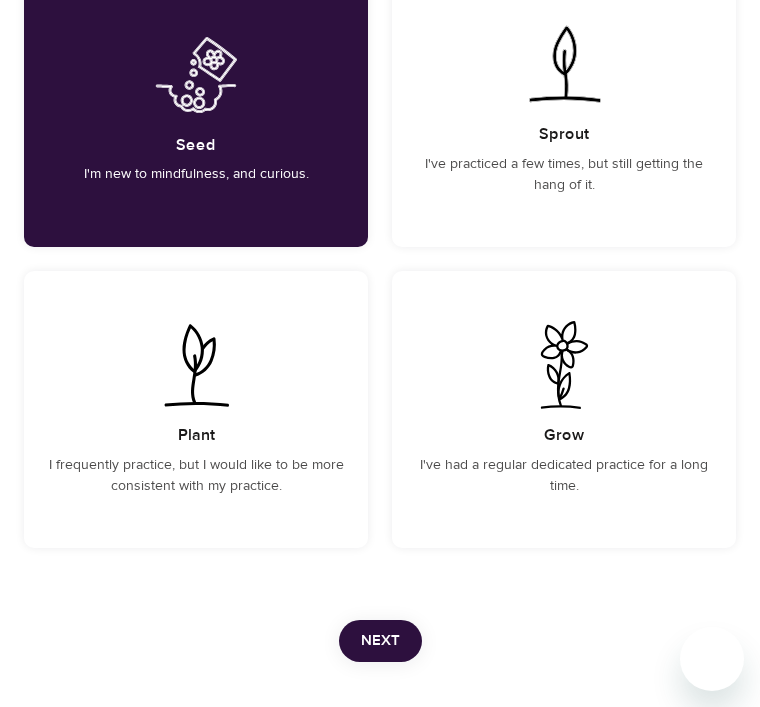 click on "Next" at bounding box center (380, 641) 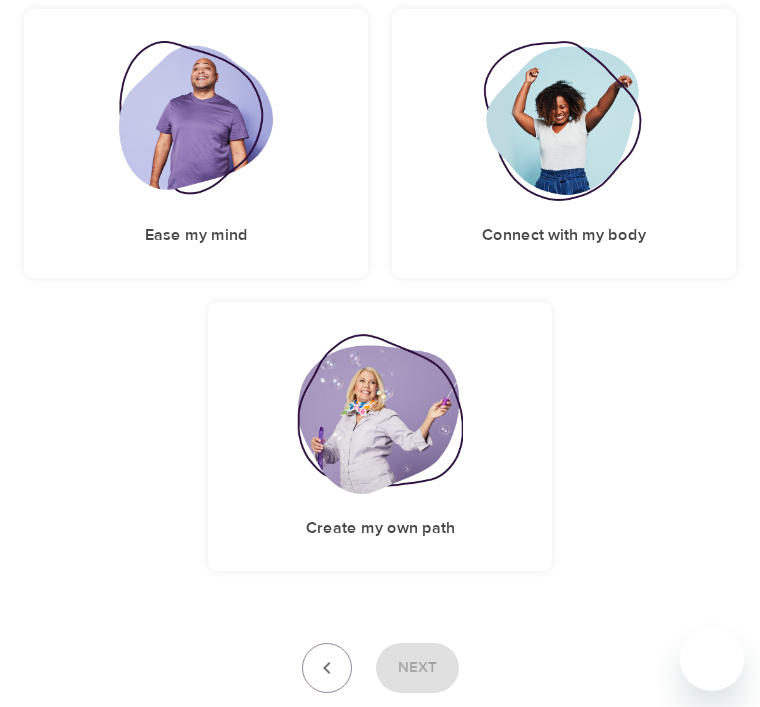 click at bounding box center (196, 121) 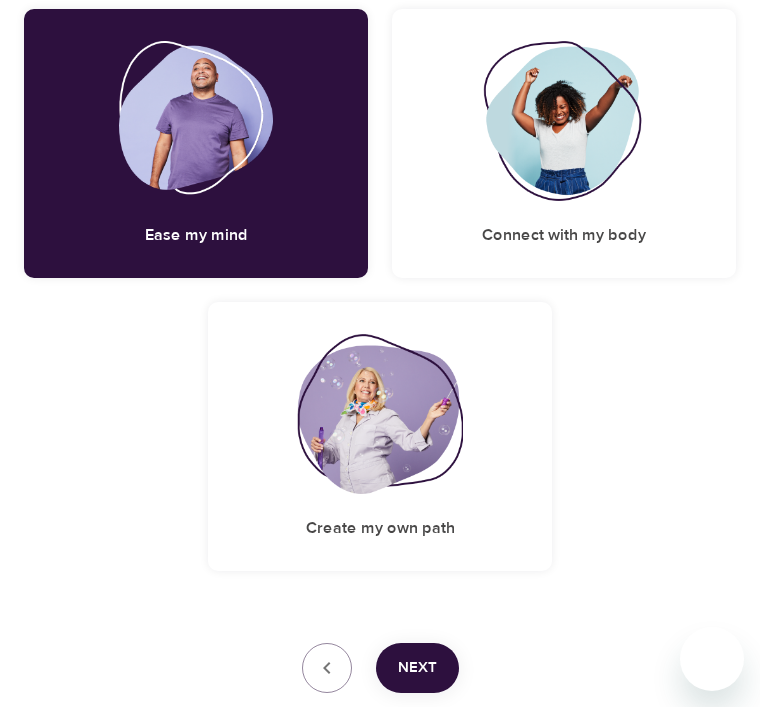 click on "Next" at bounding box center [417, 668] 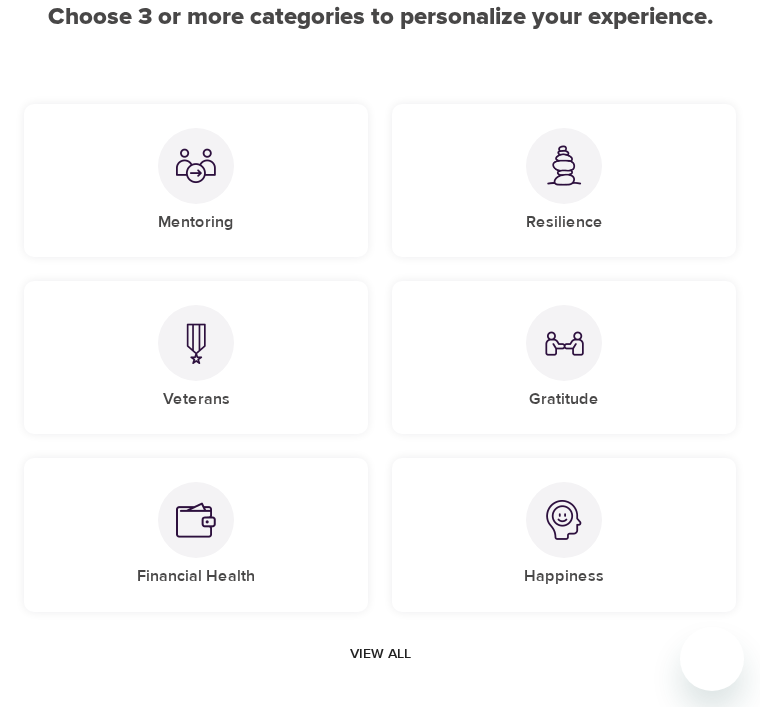 scroll, scrollTop: 207, scrollLeft: 0, axis: vertical 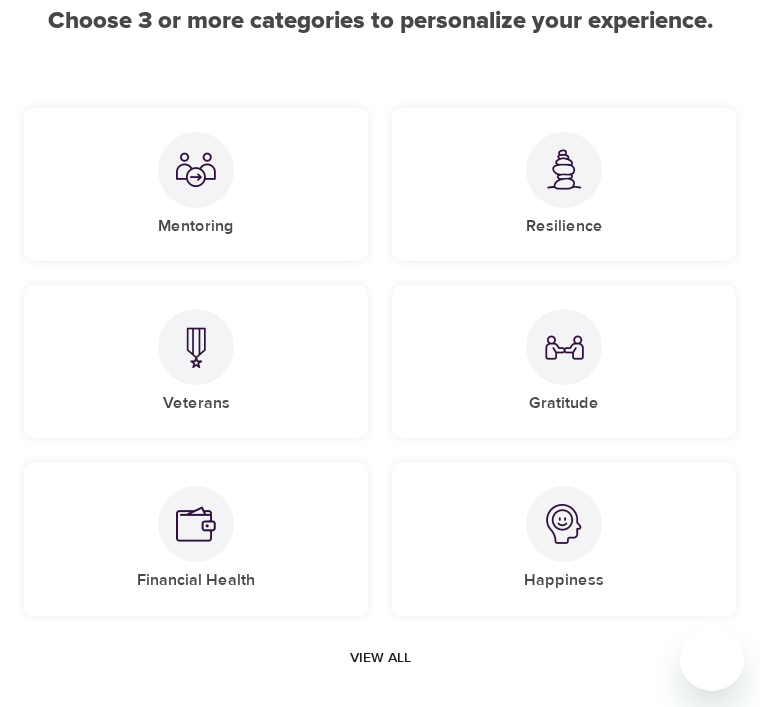 click at bounding box center (564, 169) 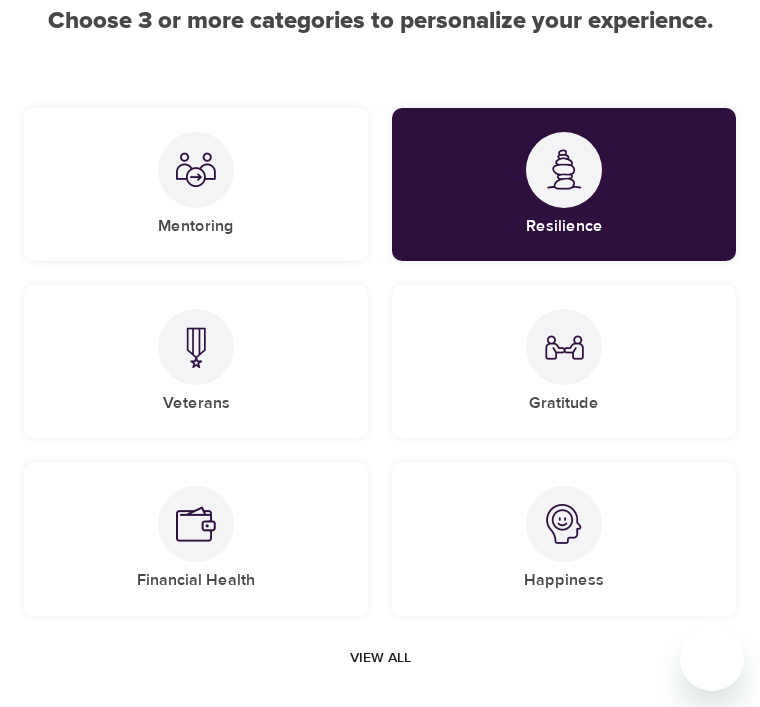 click on "User Profile Account Interests Finish Choose 3 or more categories to personalize your experience. Mentoring Resilience Veterans Gratitude Financial Health Happiness View all Finish Need help? Contact us" at bounding box center (380, 367) 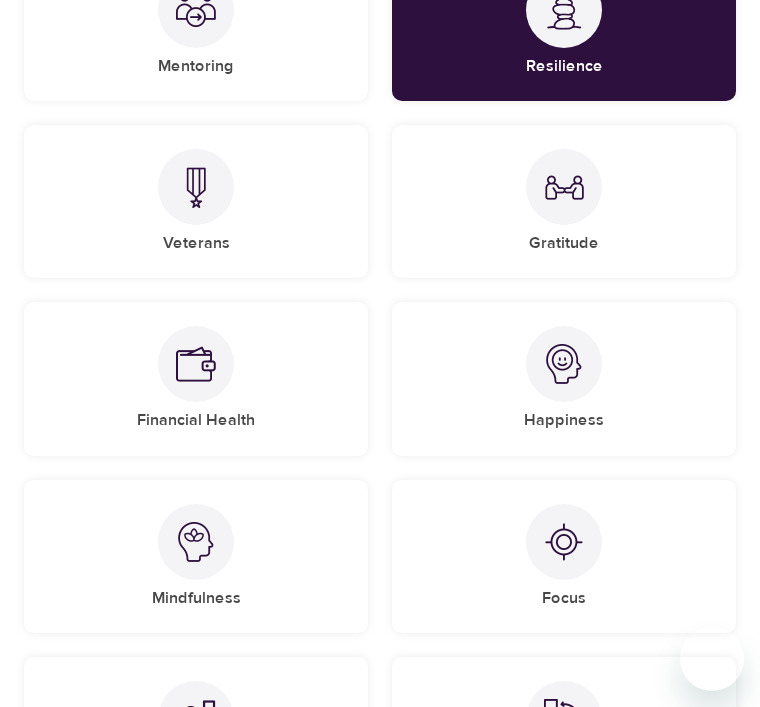 scroll, scrollTop: 368, scrollLeft: 0, axis: vertical 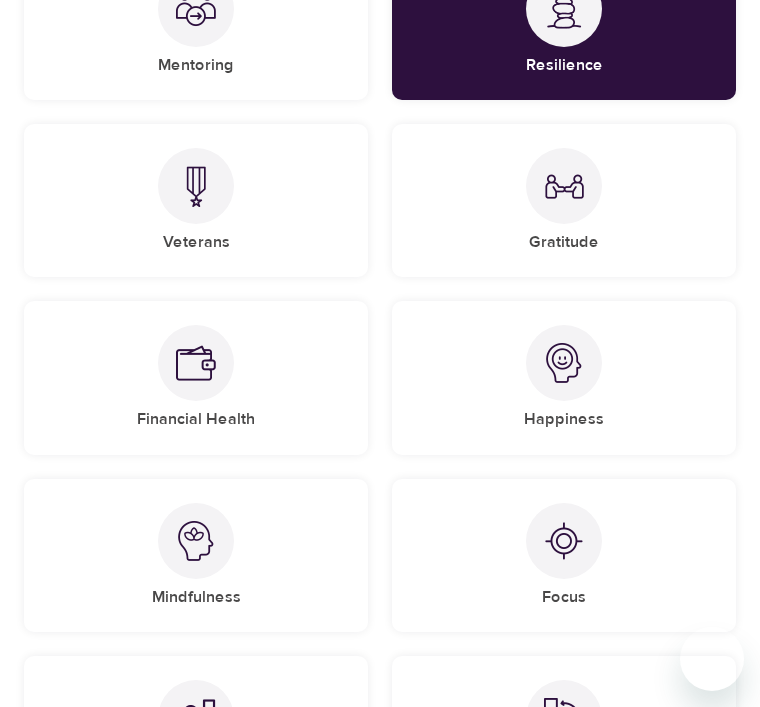 click on "Mentoring" at bounding box center (196, 23) 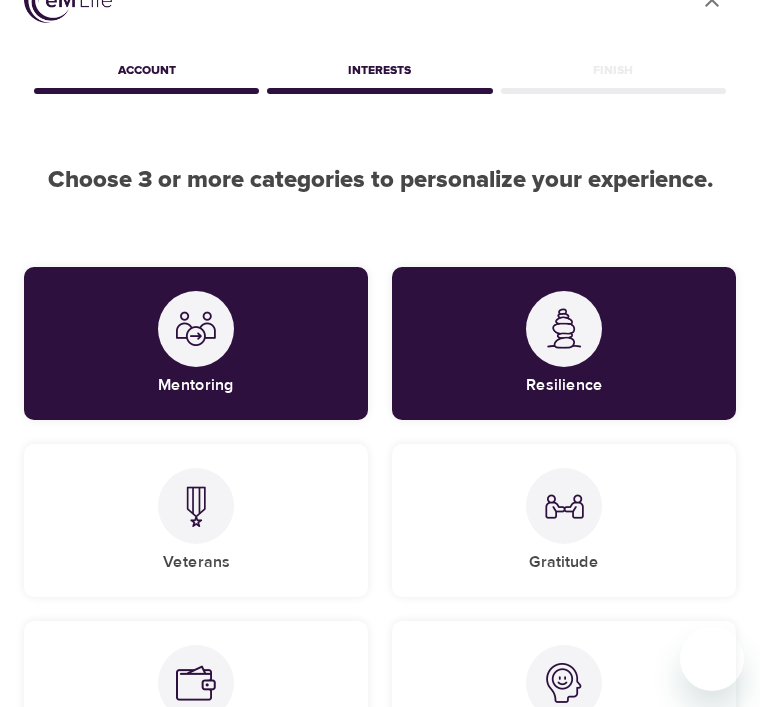 scroll, scrollTop: 47, scrollLeft: 0, axis: vertical 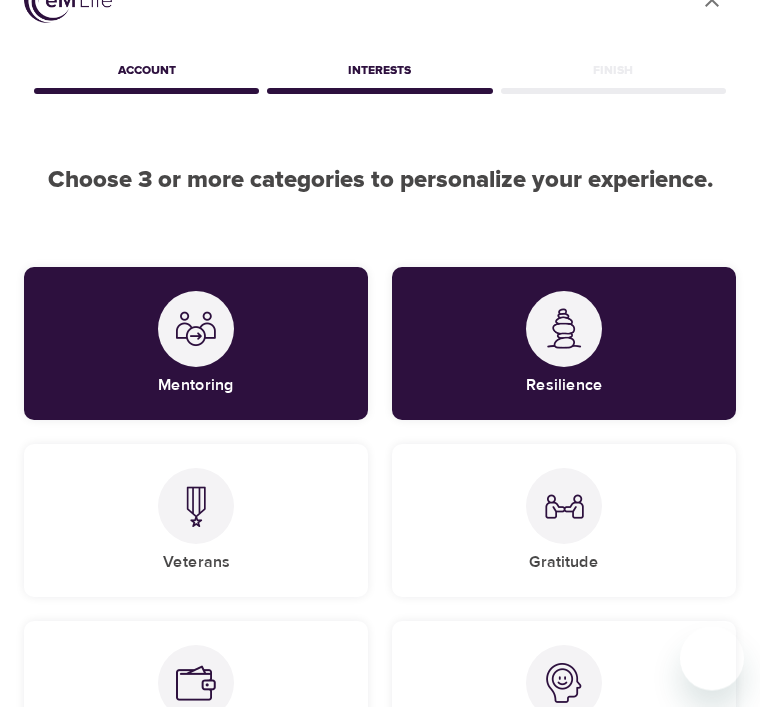 click on "Mentoring" at bounding box center [196, 344] 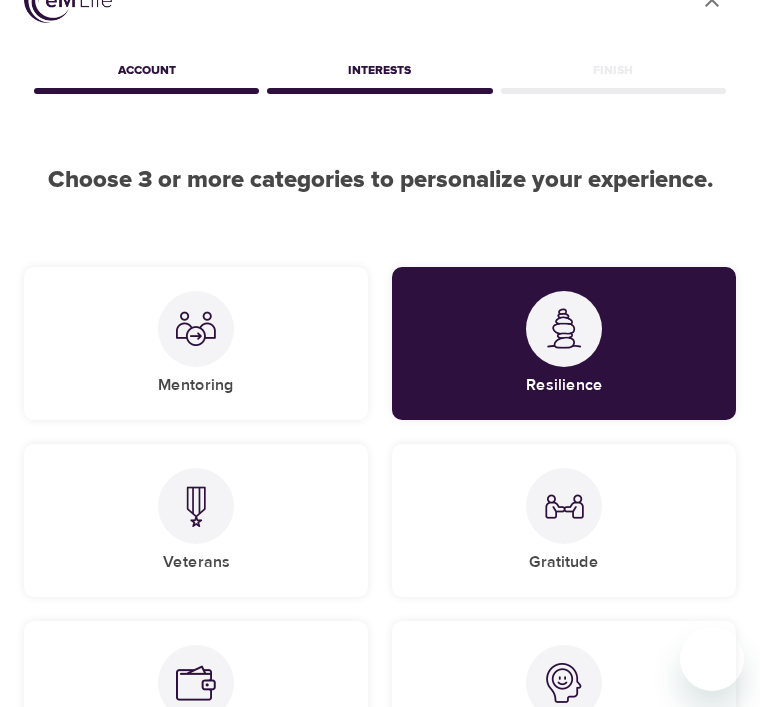 click on "Resilience" at bounding box center [564, 343] 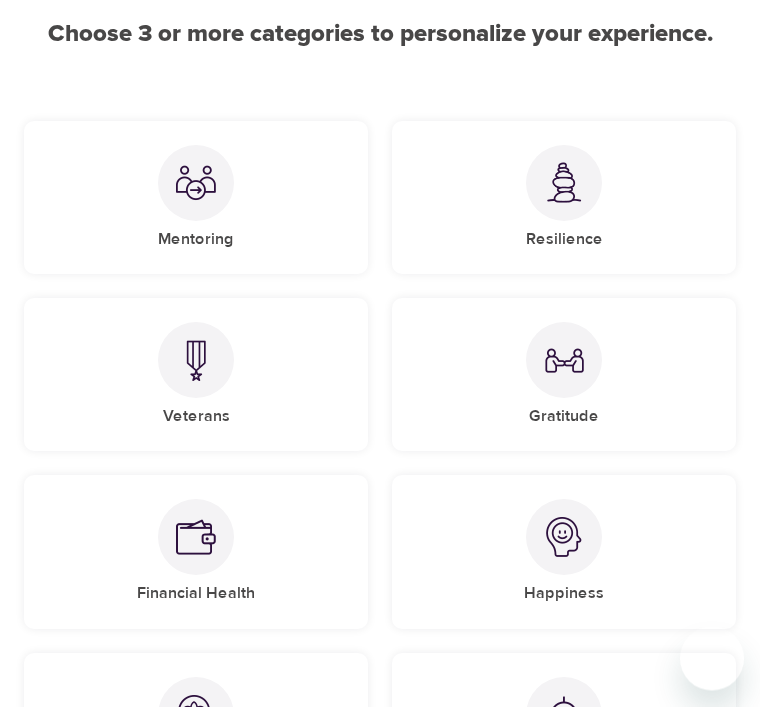 scroll, scrollTop: 204, scrollLeft: 0, axis: vertical 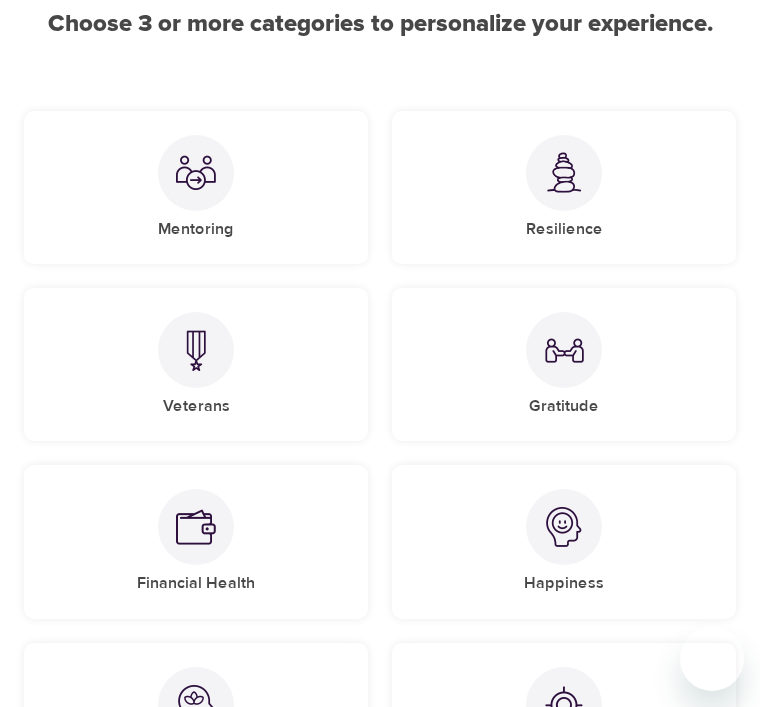 click on "Gratitude" at bounding box center [564, 364] 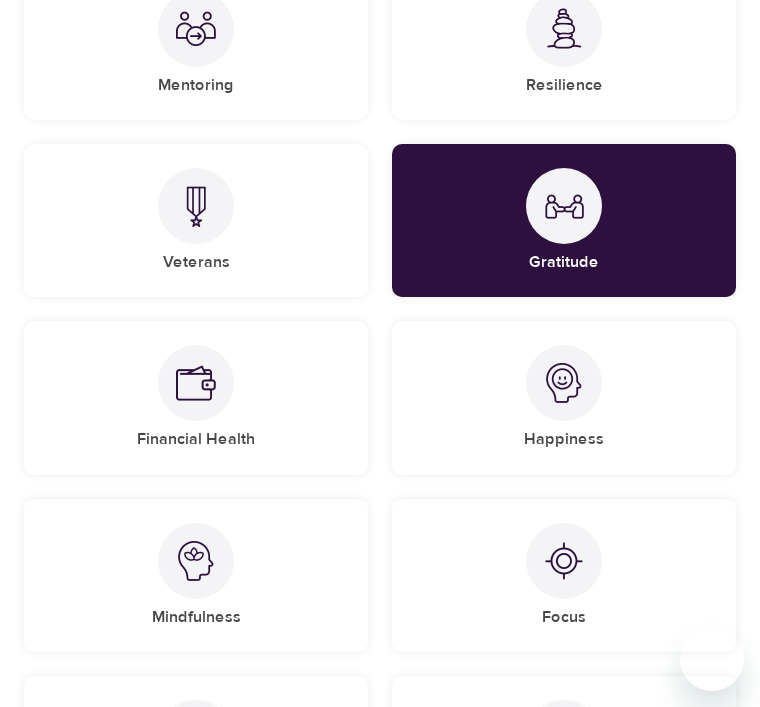 scroll, scrollTop: 350, scrollLeft: 0, axis: vertical 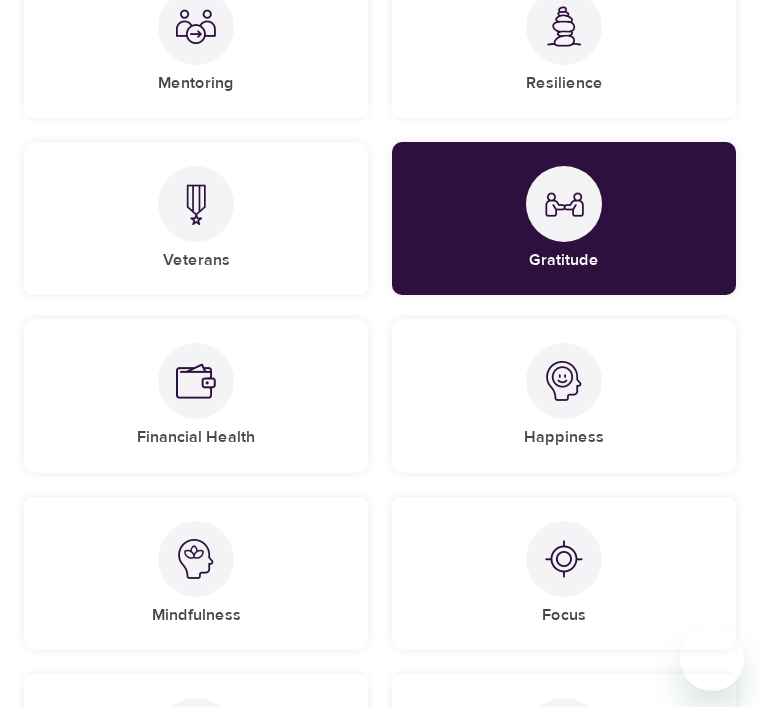 click on "Happiness" at bounding box center [564, 395] 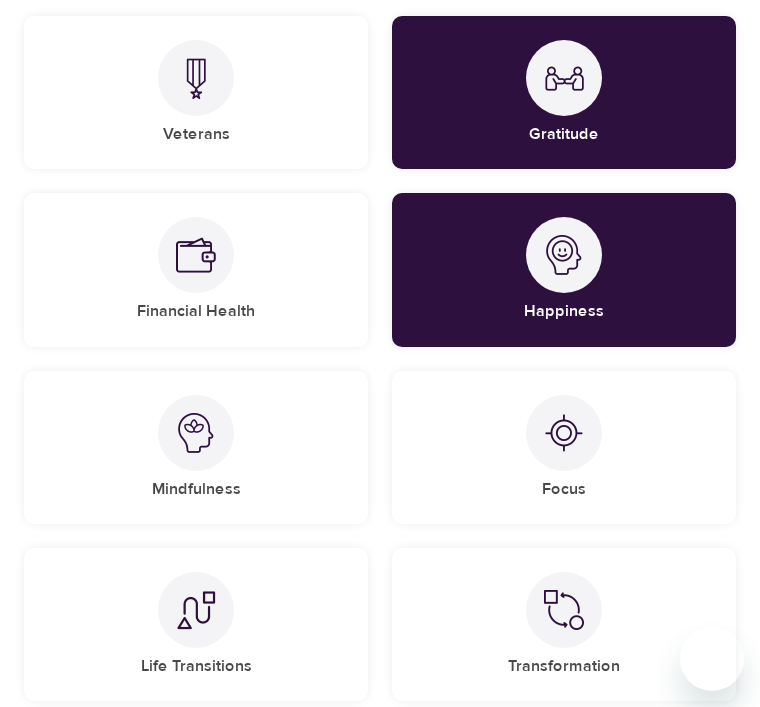 scroll, scrollTop: 478, scrollLeft: 0, axis: vertical 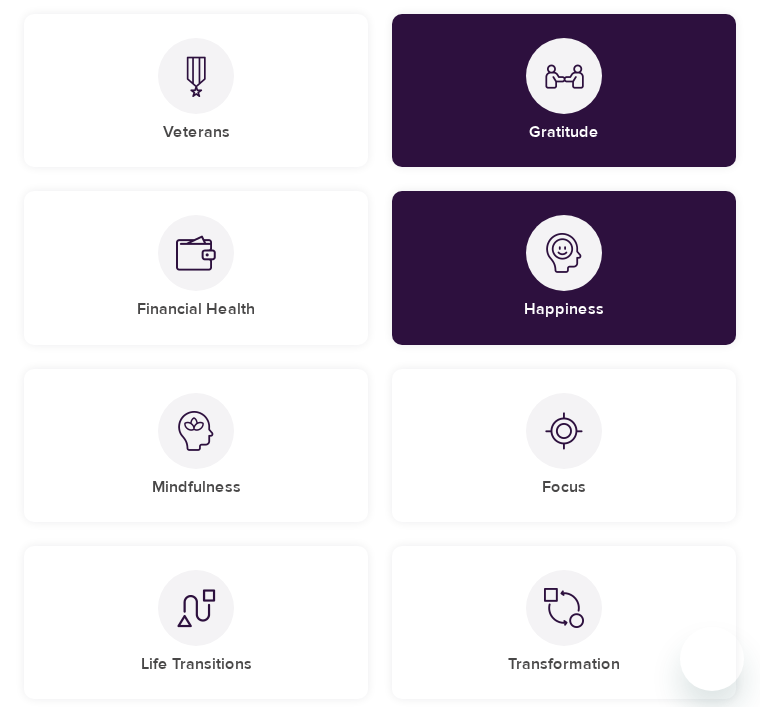 click on "Focus" at bounding box center (564, 445) 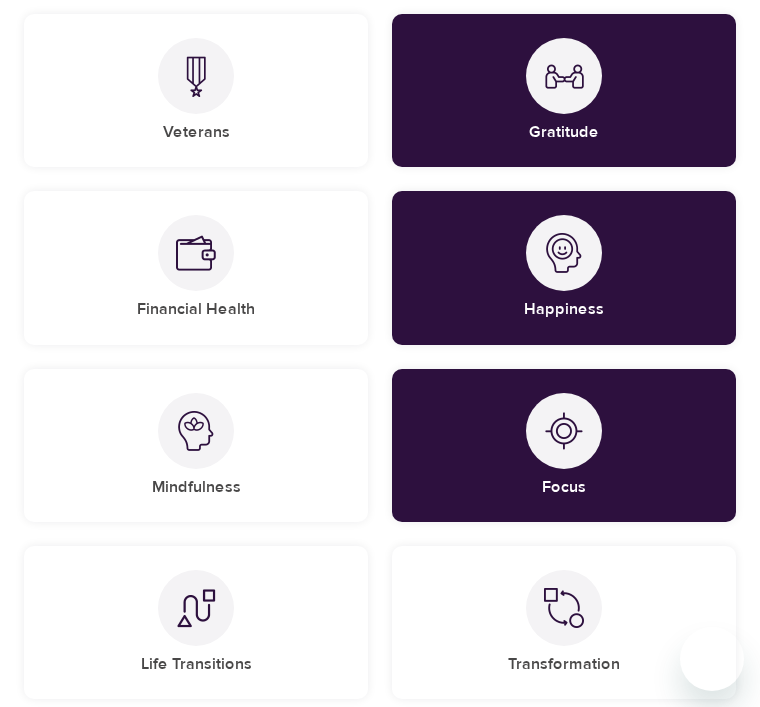 click on "Mindfulness" at bounding box center [196, 445] 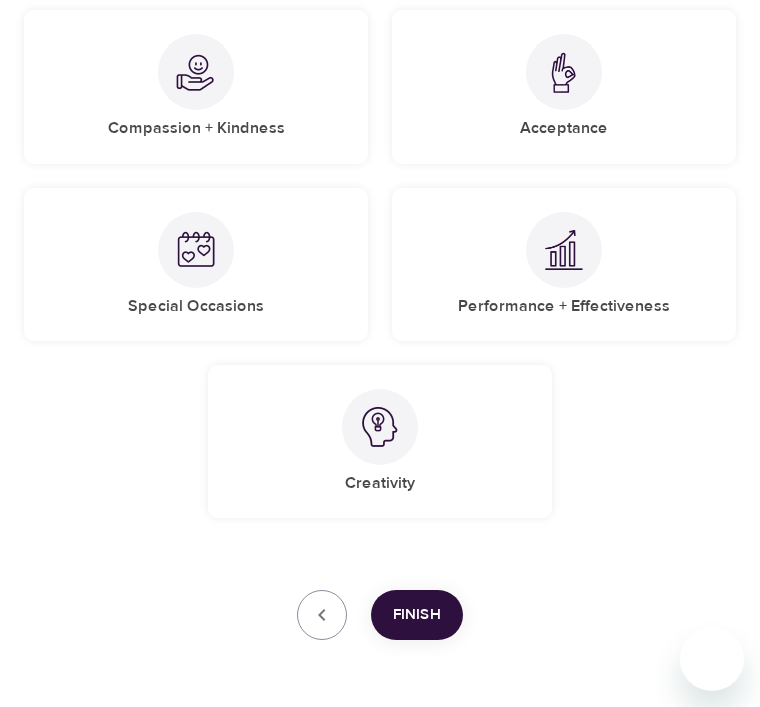 scroll, scrollTop: 1198, scrollLeft: 0, axis: vertical 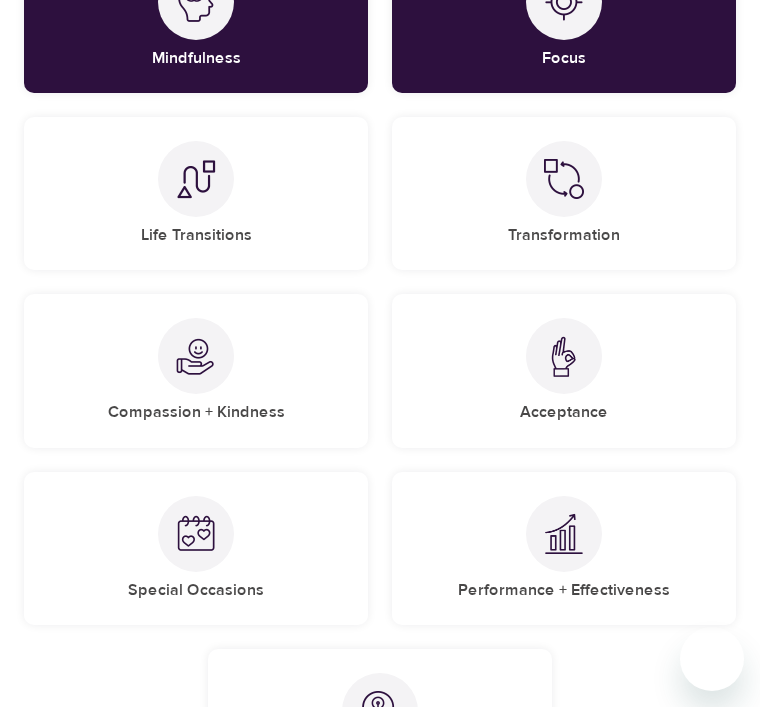 click at bounding box center (564, 533) 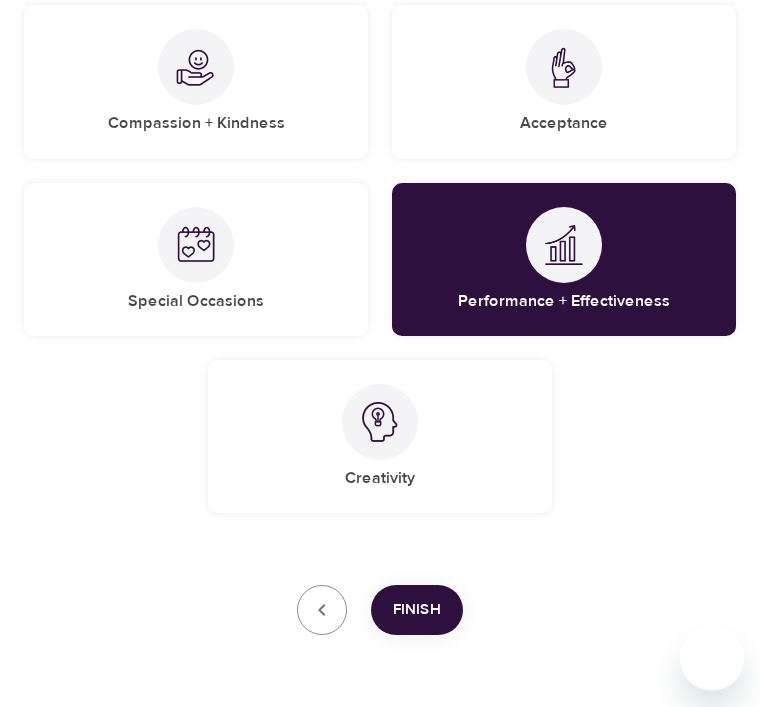 scroll, scrollTop: 1198, scrollLeft: 0, axis: vertical 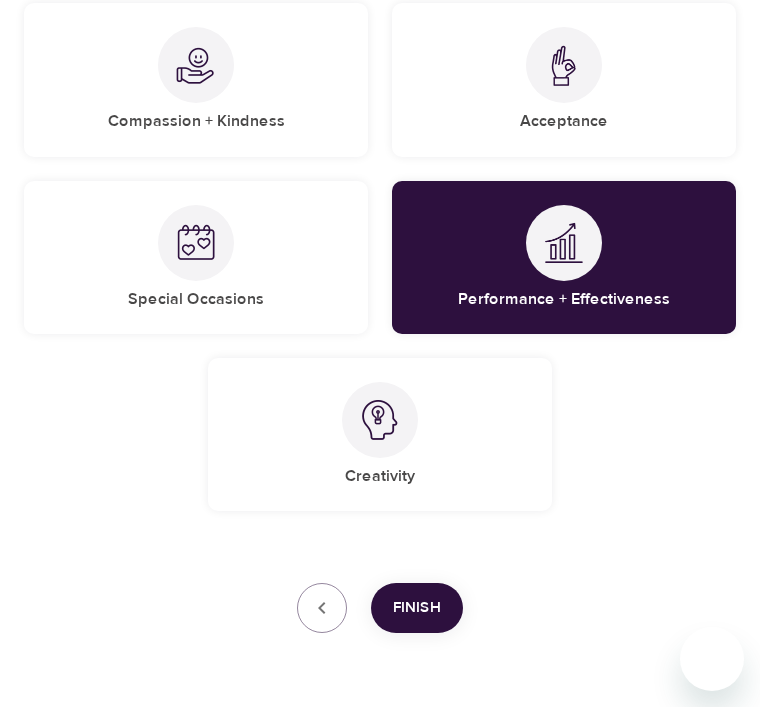 click on "Finish" at bounding box center [417, 608] 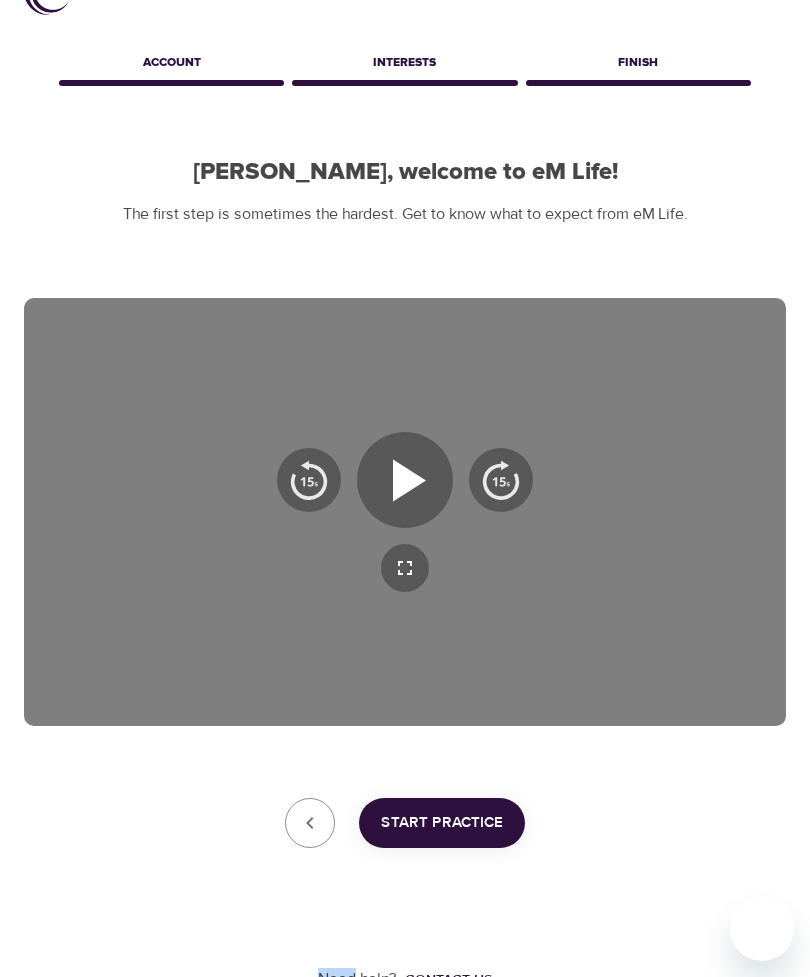scroll, scrollTop: 63, scrollLeft: 0, axis: vertical 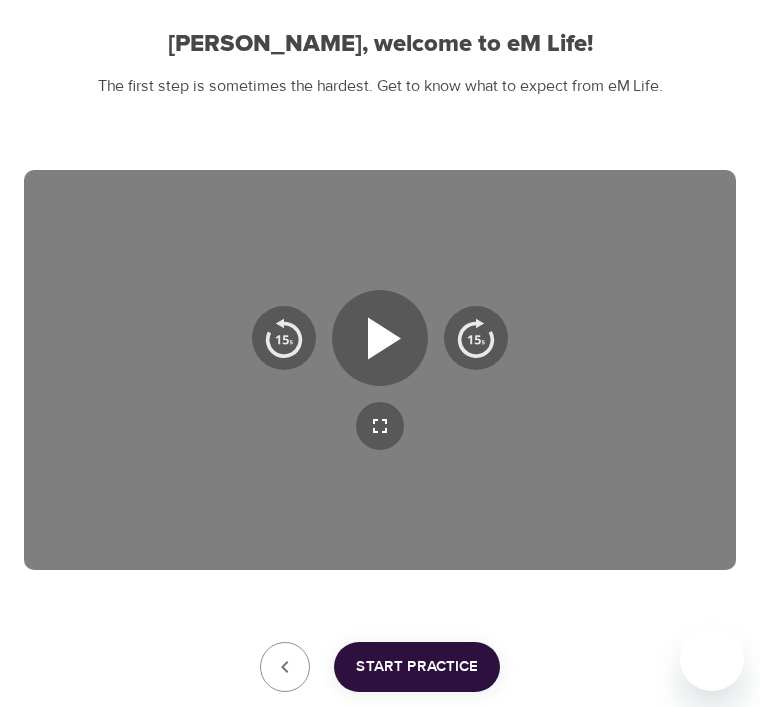 click on "Start Practice" at bounding box center [417, 667] 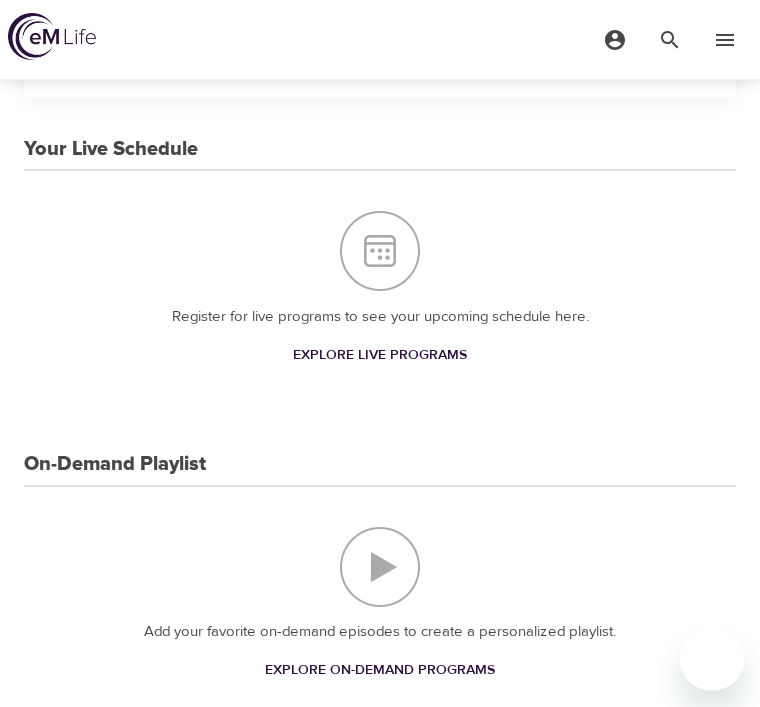scroll, scrollTop: 0, scrollLeft: 0, axis: both 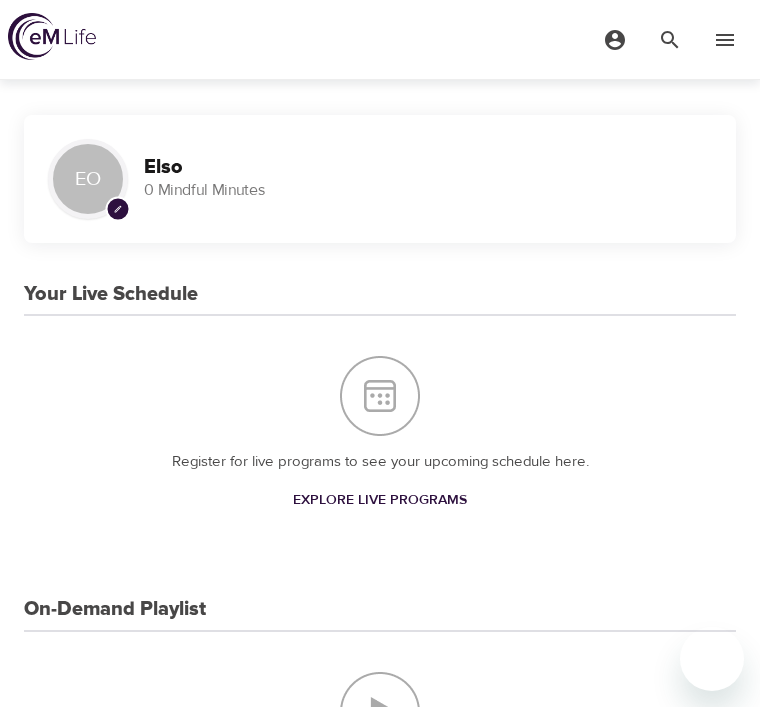 click on "0 Mindful Minutes" at bounding box center [428, 190] 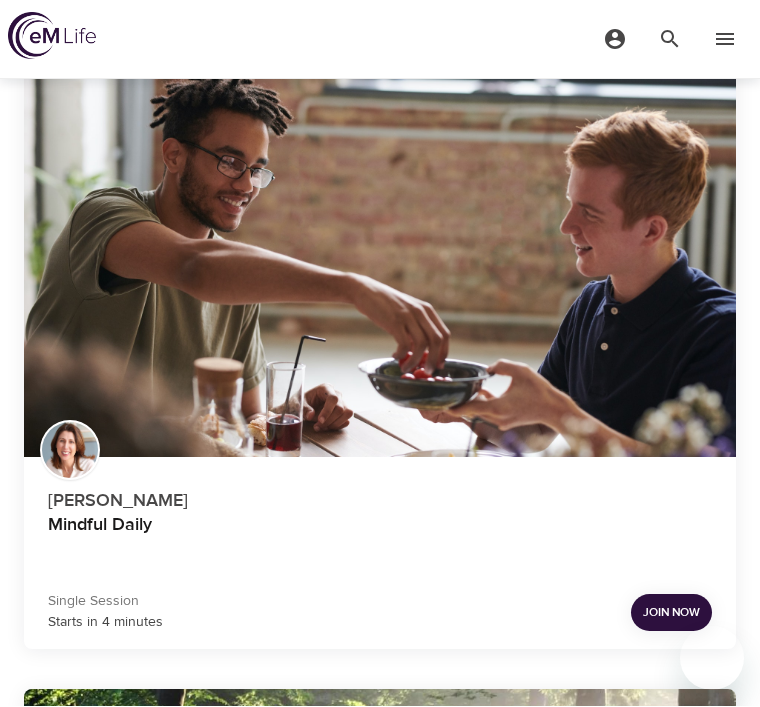 scroll, scrollTop: 203, scrollLeft: 0, axis: vertical 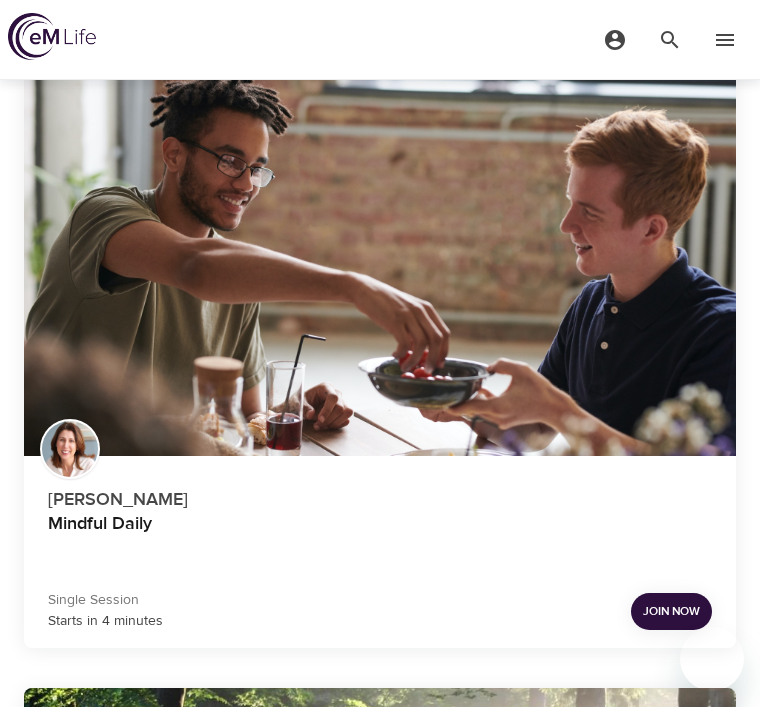 click on "Join Now" at bounding box center [671, 611] 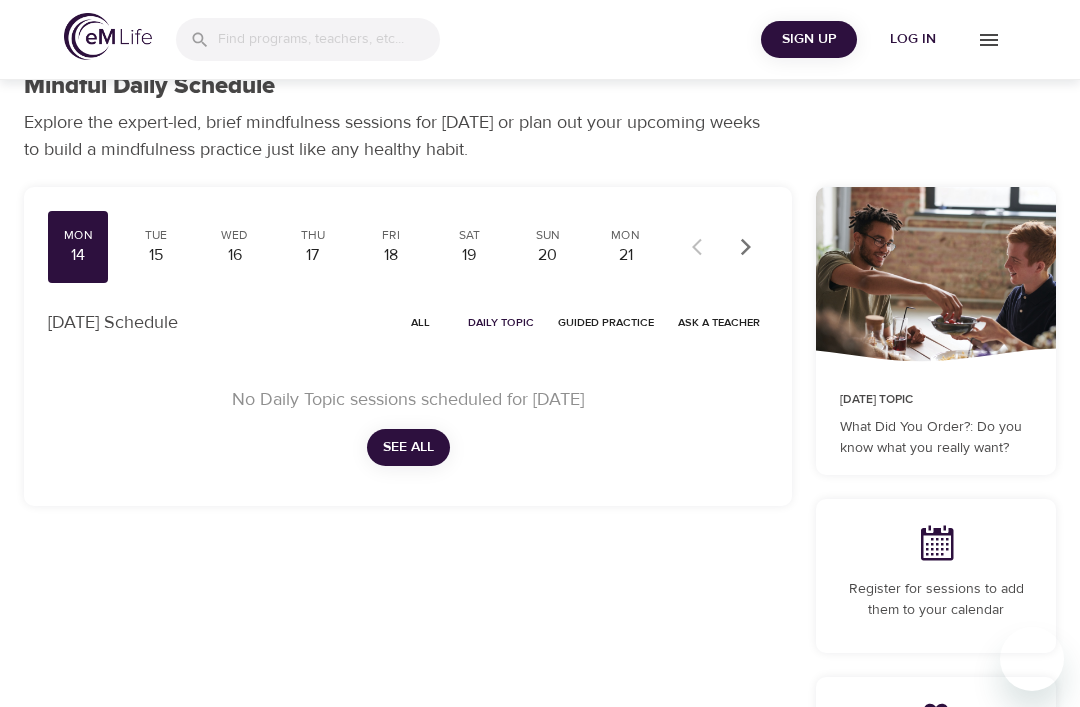 scroll, scrollTop: 0, scrollLeft: 0, axis: both 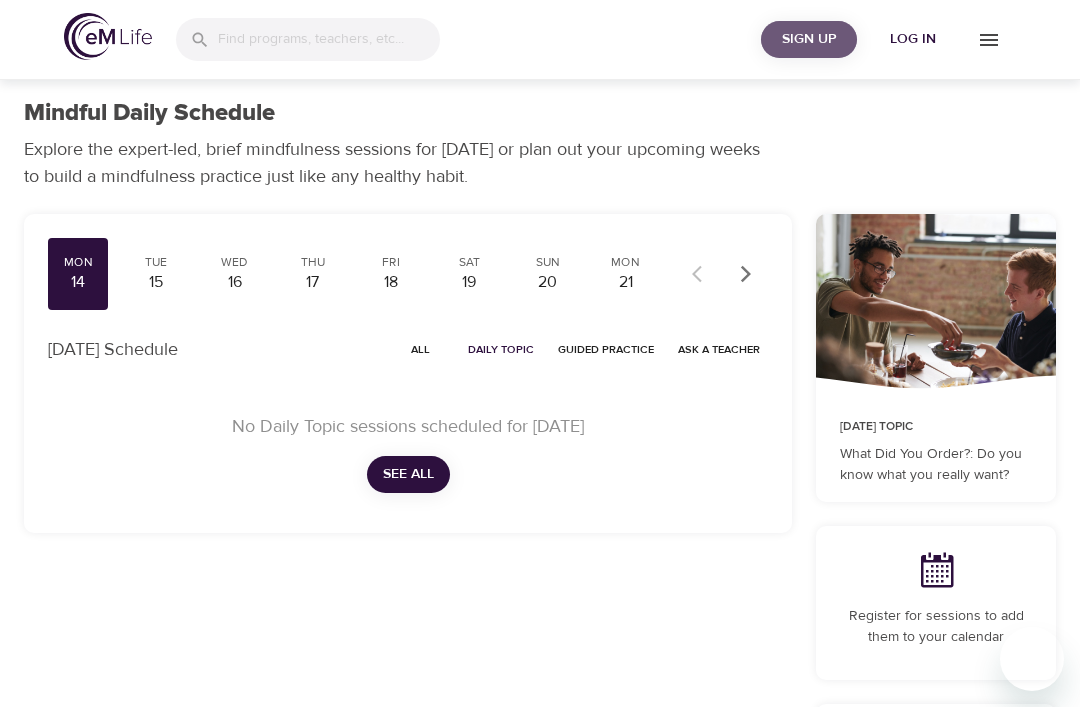 click on "Sign Up" at bounding box center [809, 39] 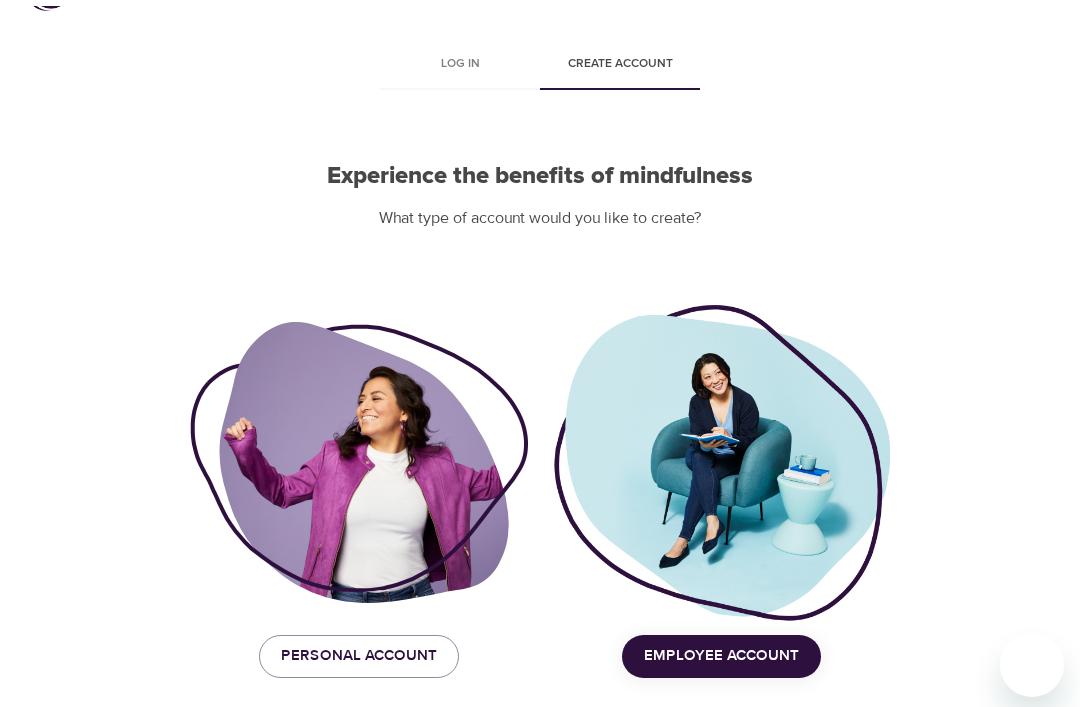scroll, scrollTop: 0, scrollLeft: 0, axis: both 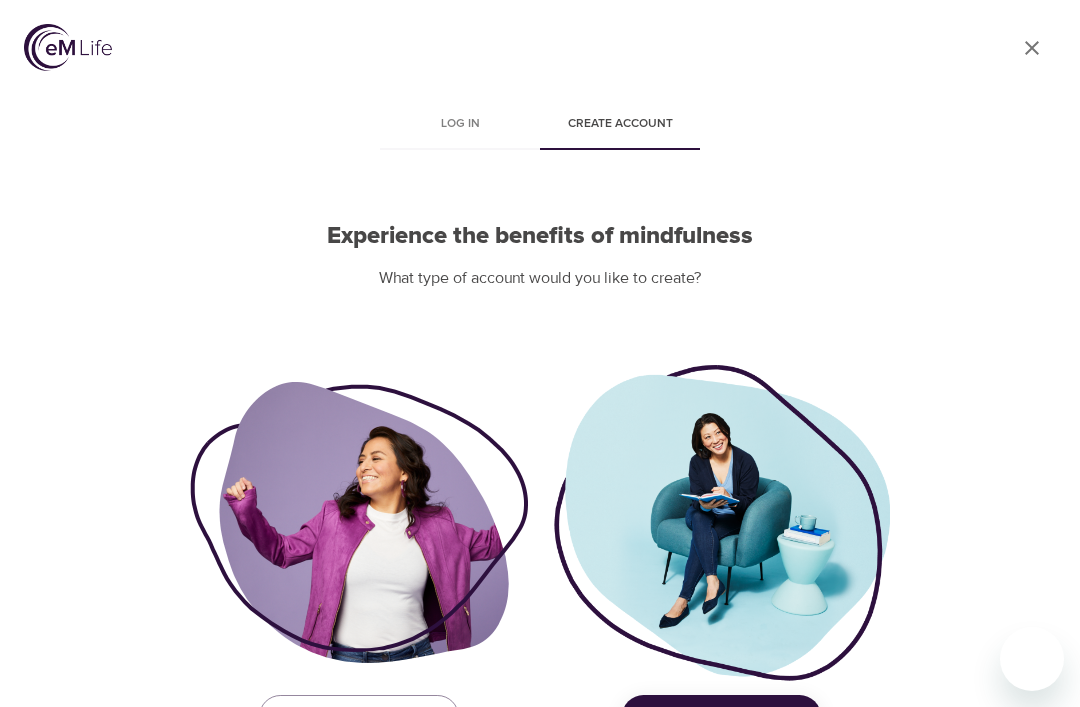 click on "User Profile" 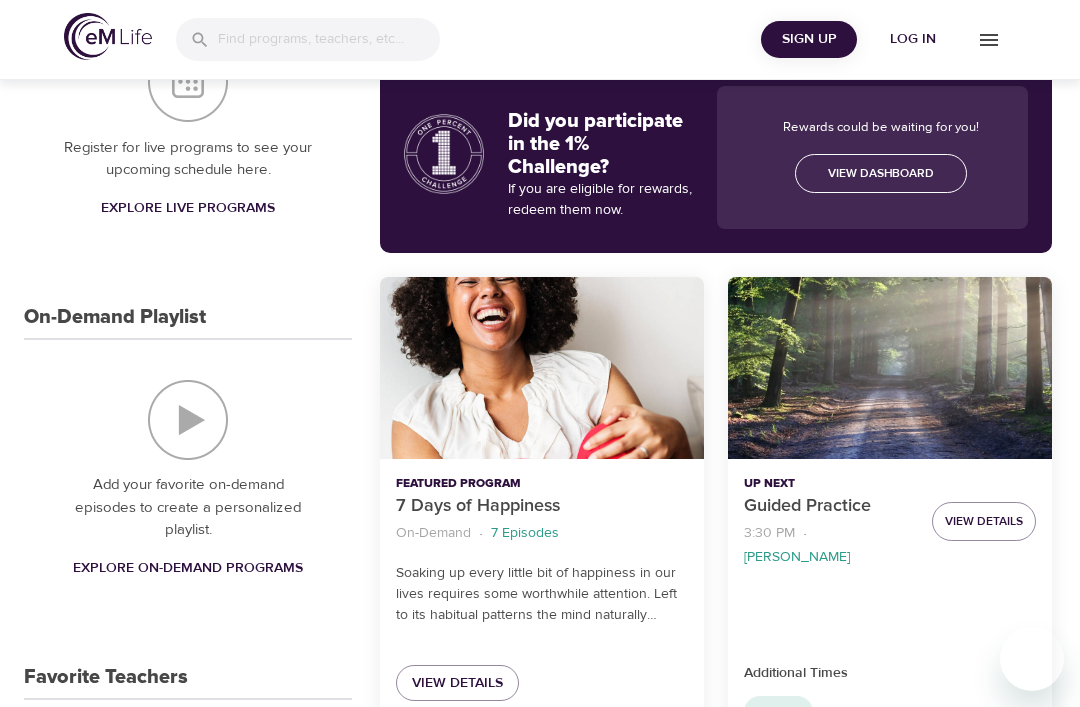 scroll, scrollTop: 402, scrollLeft: 0, axis: vertical 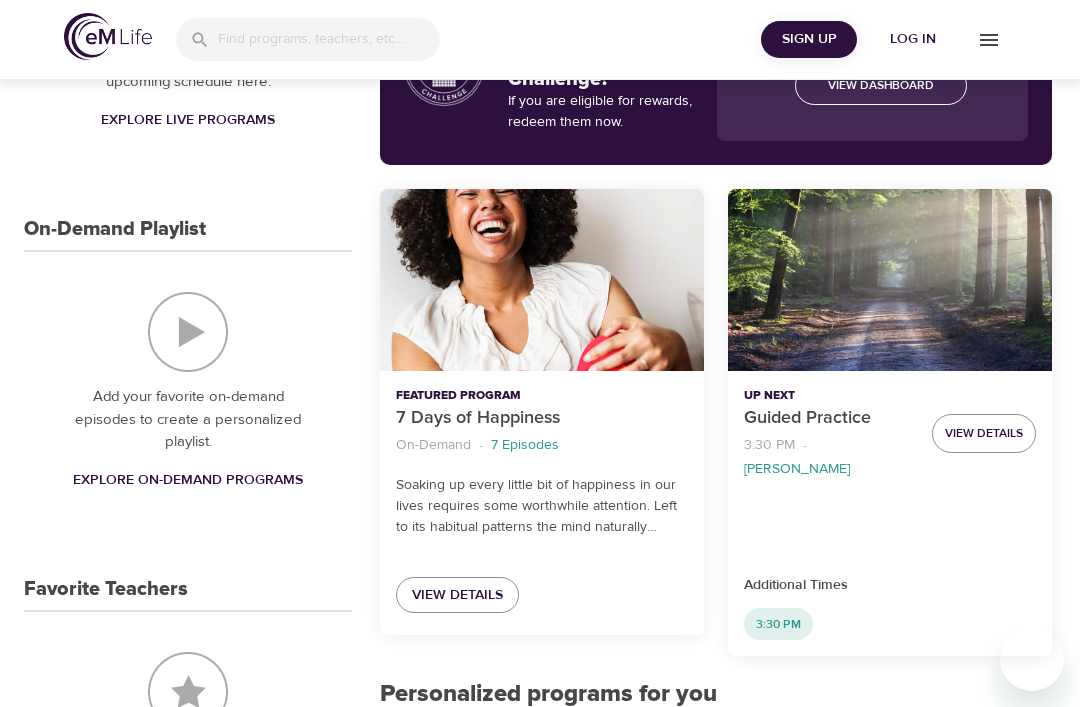 click on "Add your favorite on-demand episodes to create a personalized playlist." at bounding box center [188, 420] 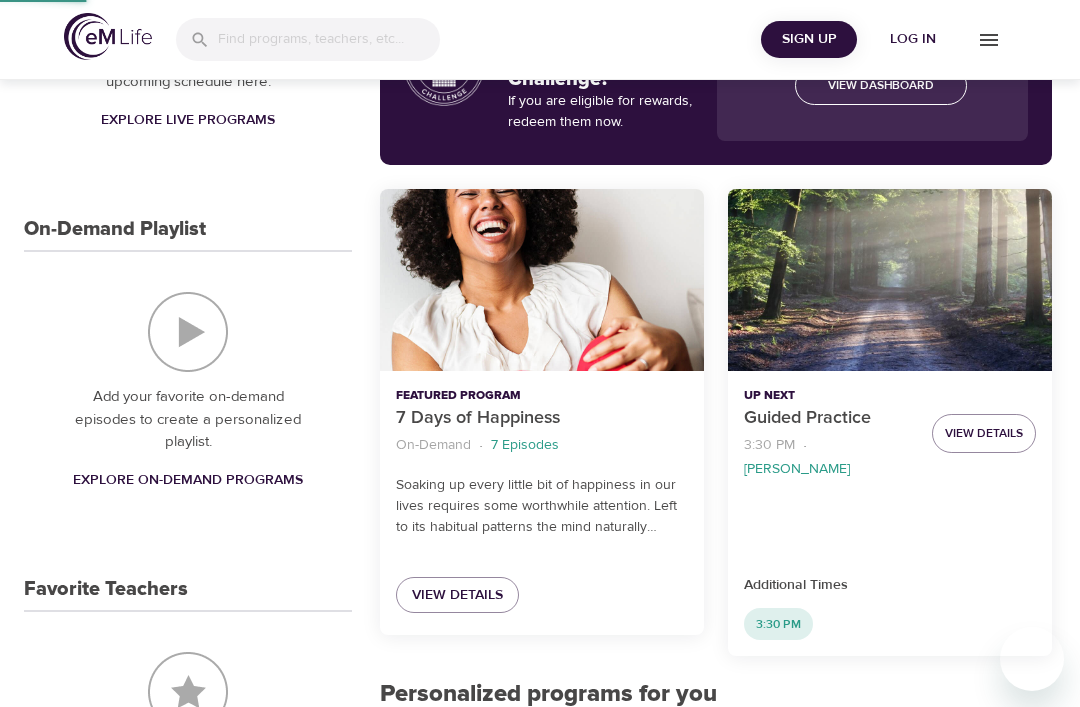 select on "recent" 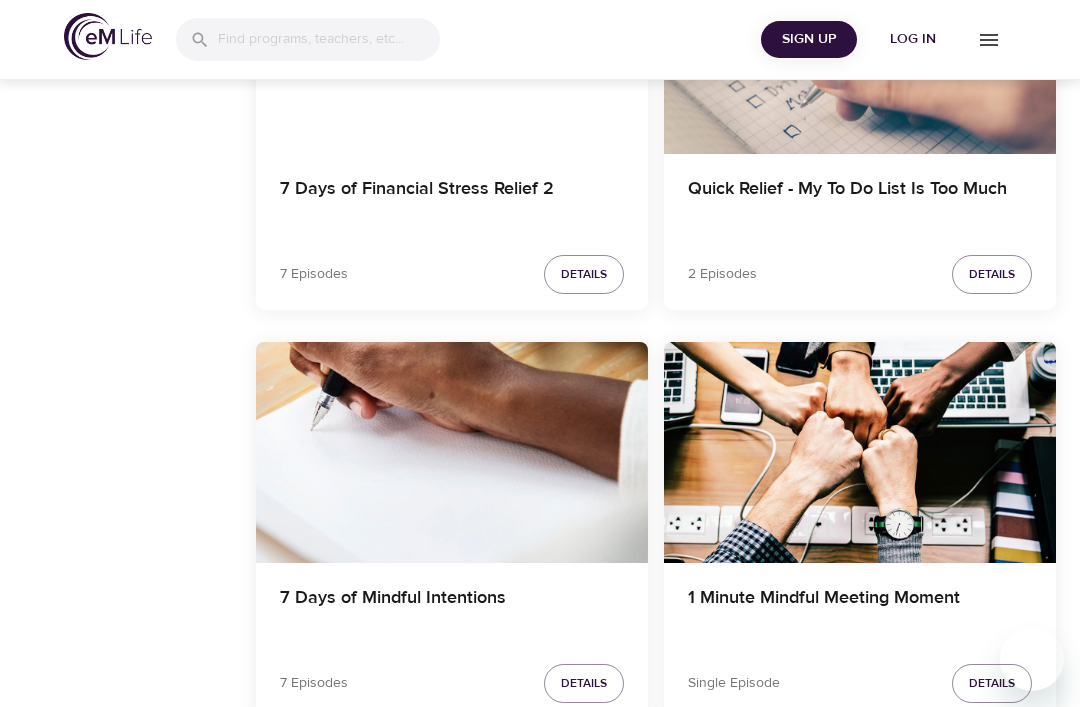 scroll, scrollTop: 1530, scrollLeft: 0, axis: vertical 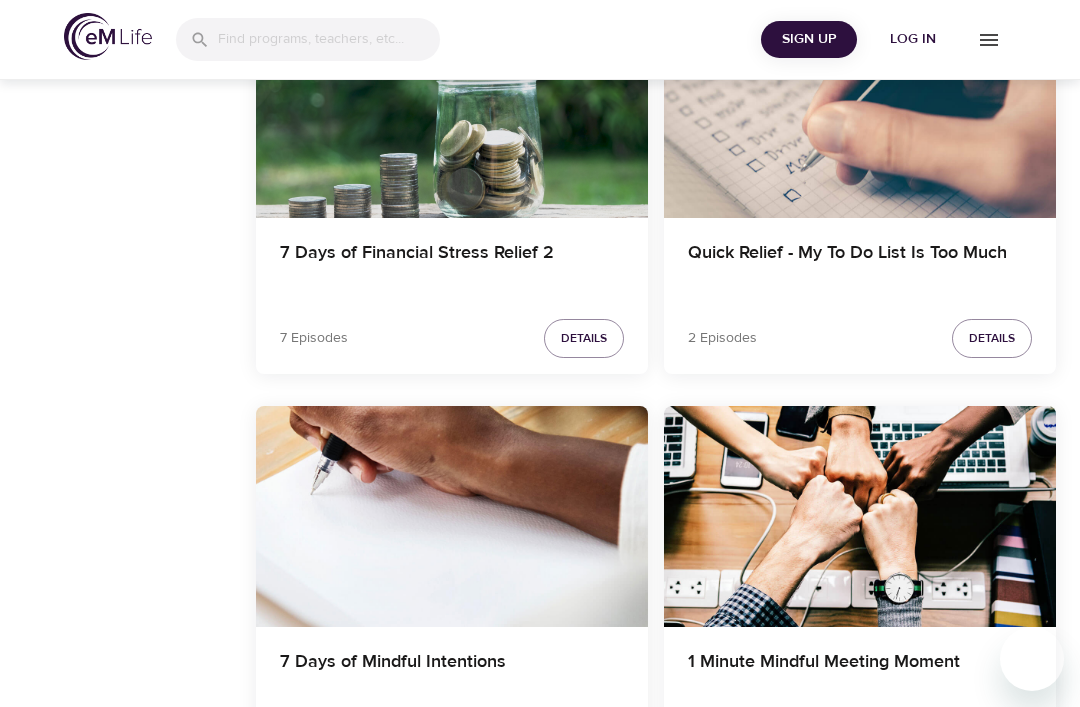 click 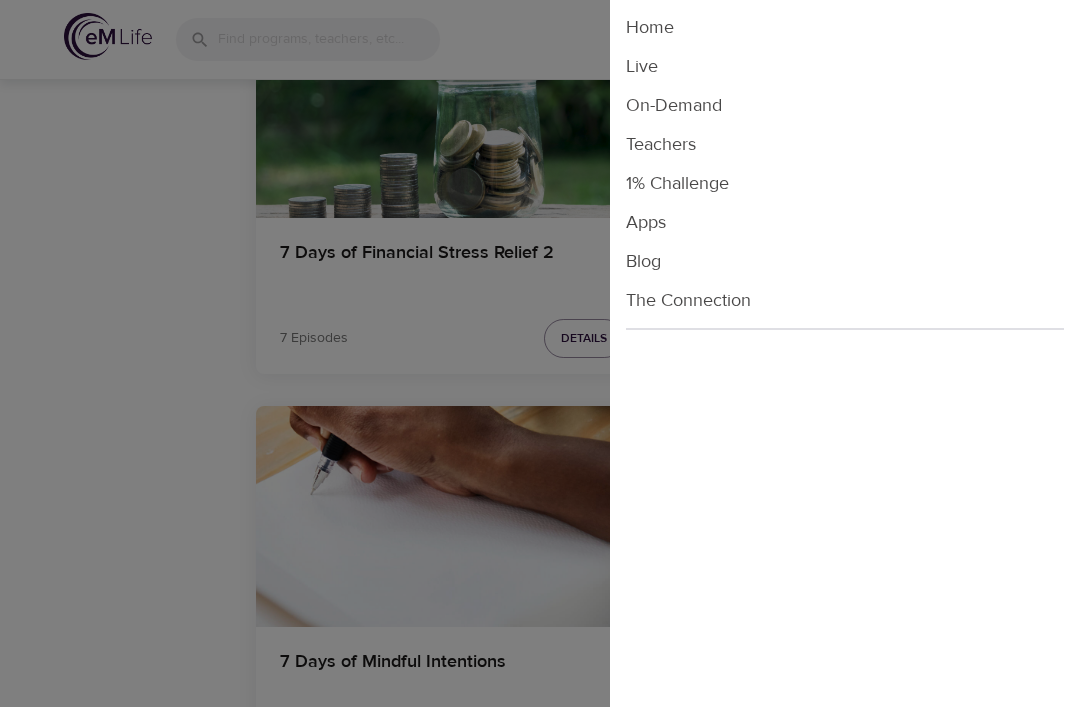 click on "Home" at bounding box center (845, 27) 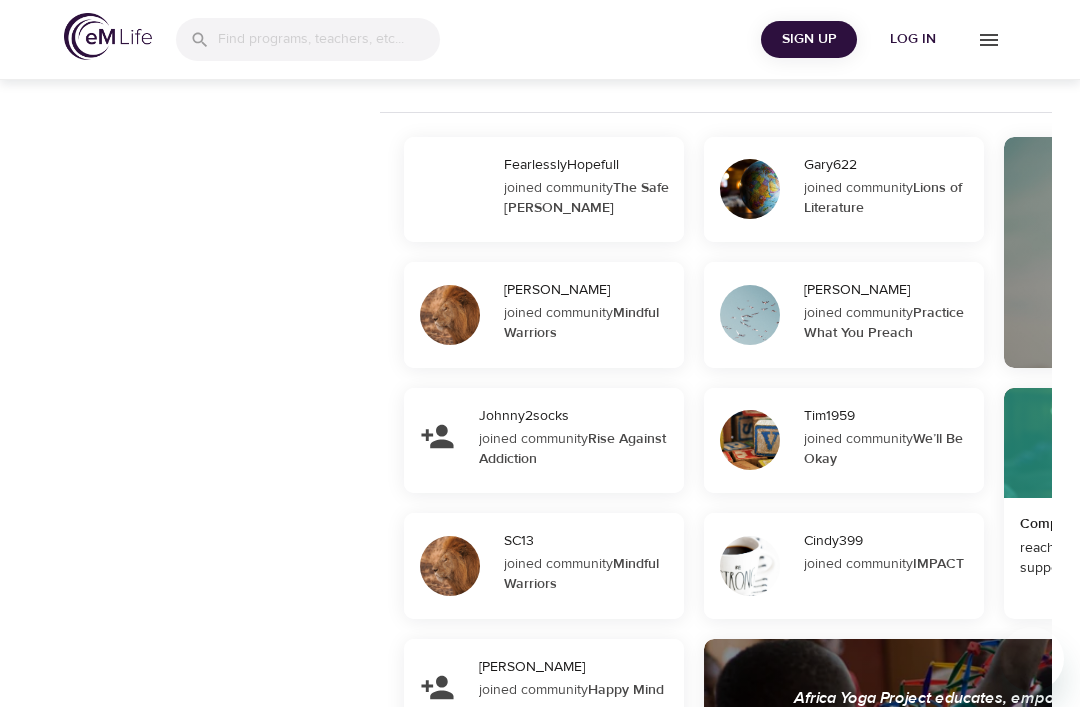 scroll, scrollTop: 0, scrollLeft: 0, axis: both 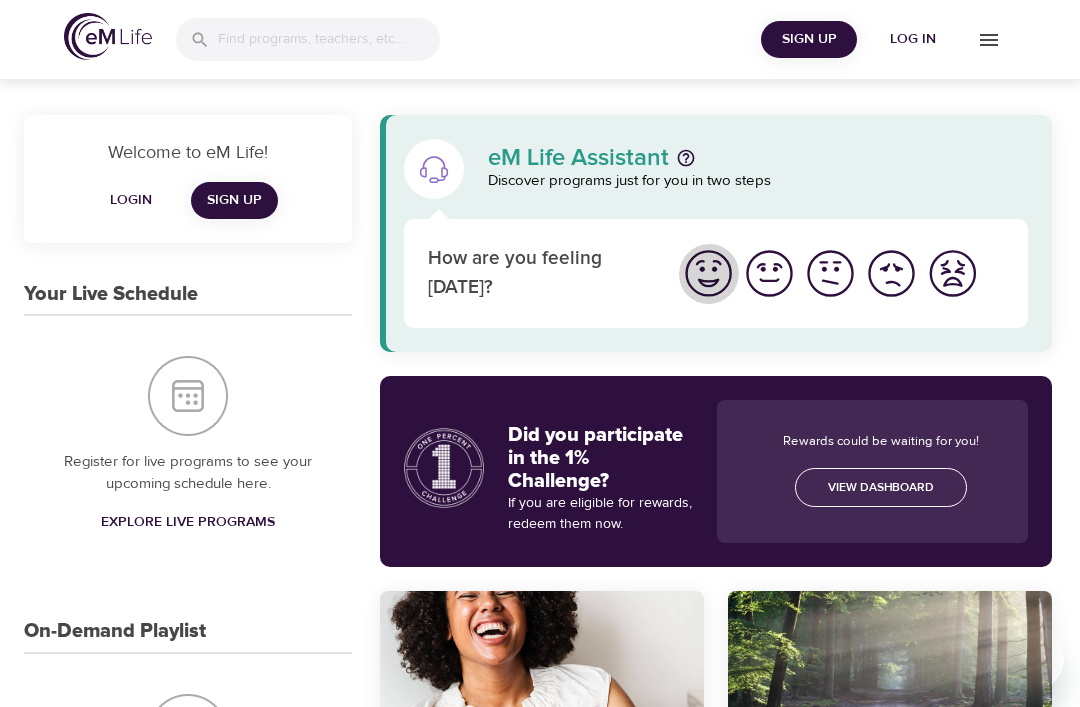 click at bounding box center [708, 273] 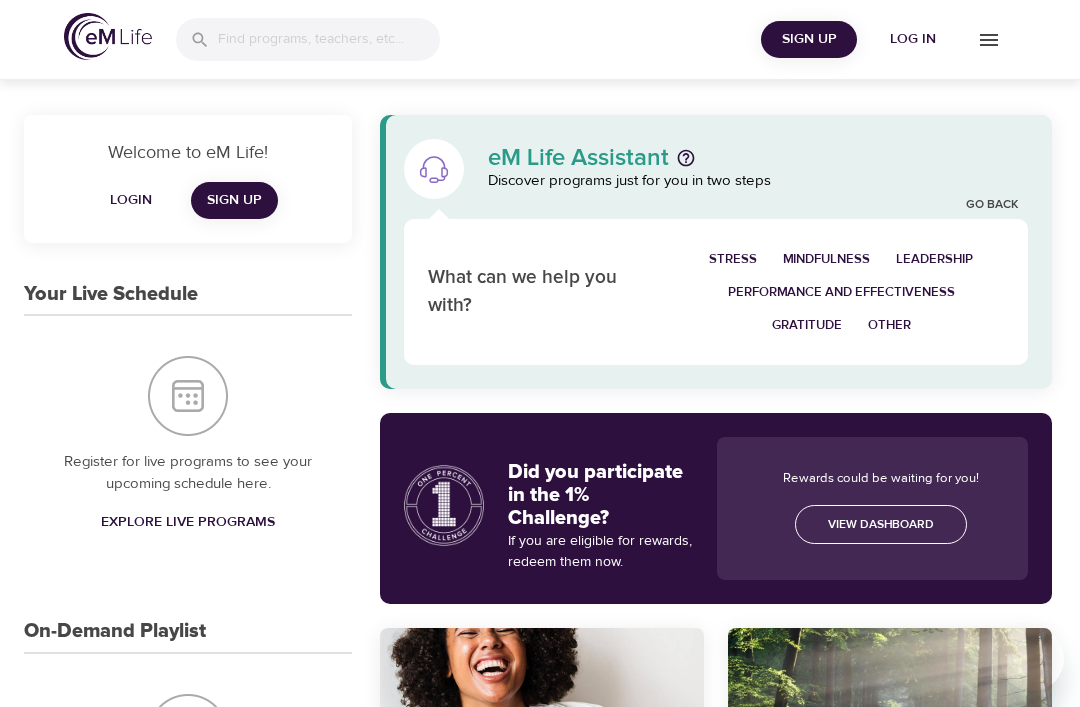 click on "Sign Up" at bounding box center (234, 200) 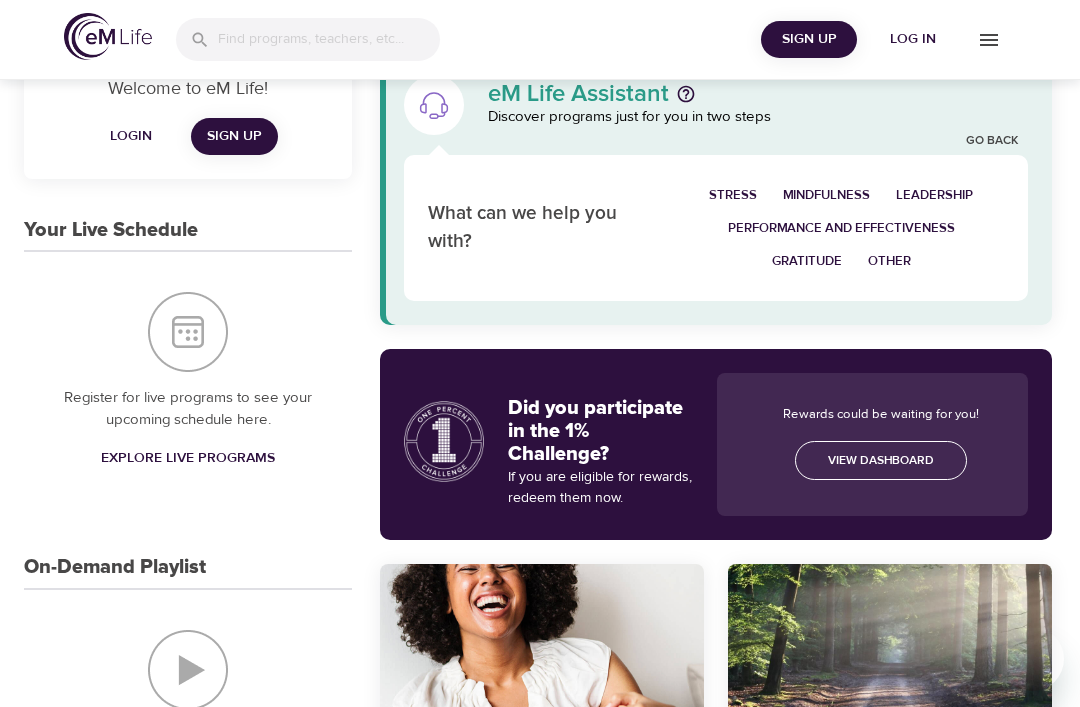 scroll, scrollTop: 3, scrollLeft: 0, axis: vertical 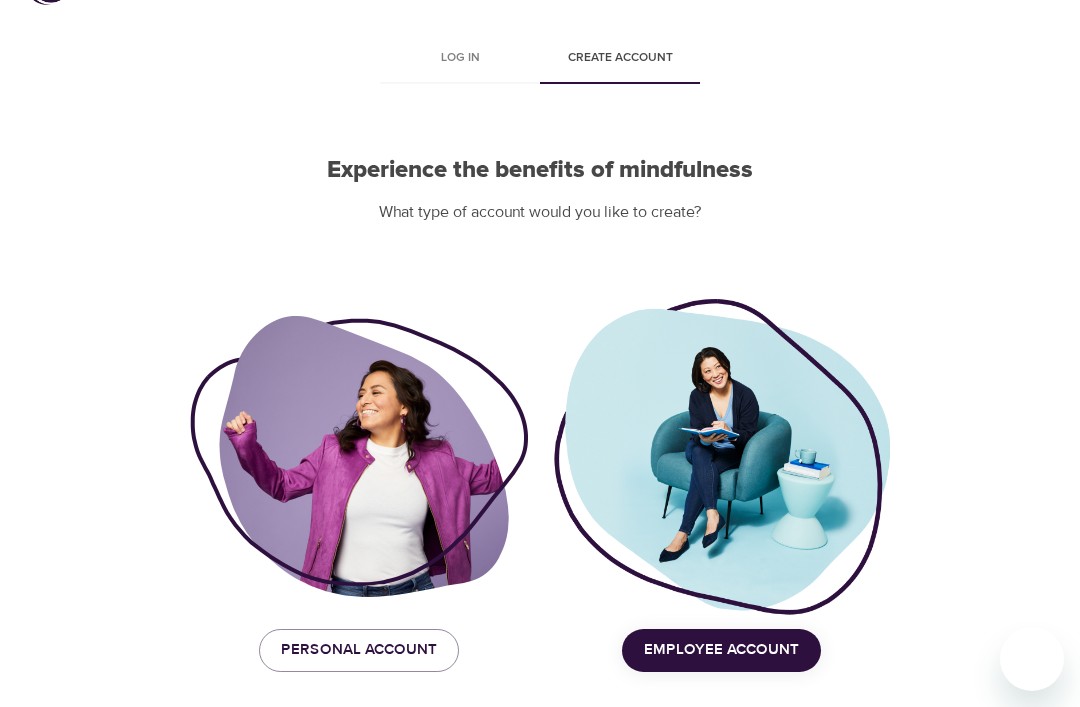click on "Personal Account" at bounding box center (359, 650) 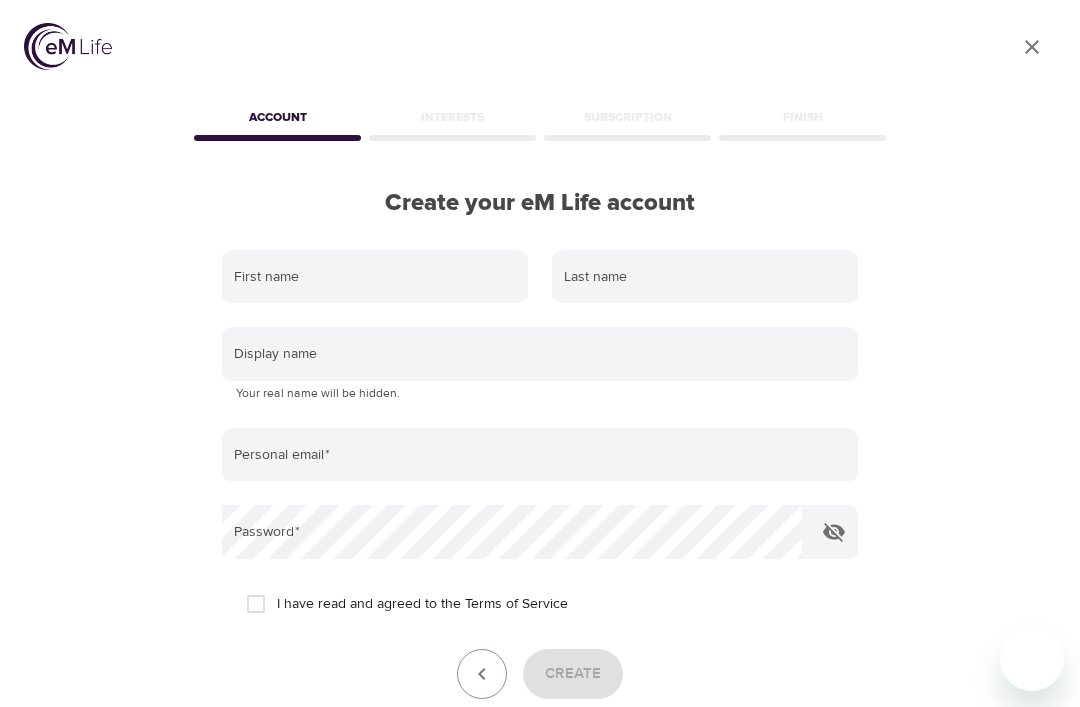 scroll, scrollTop: 0, scrollLeft: 0, axis: both 